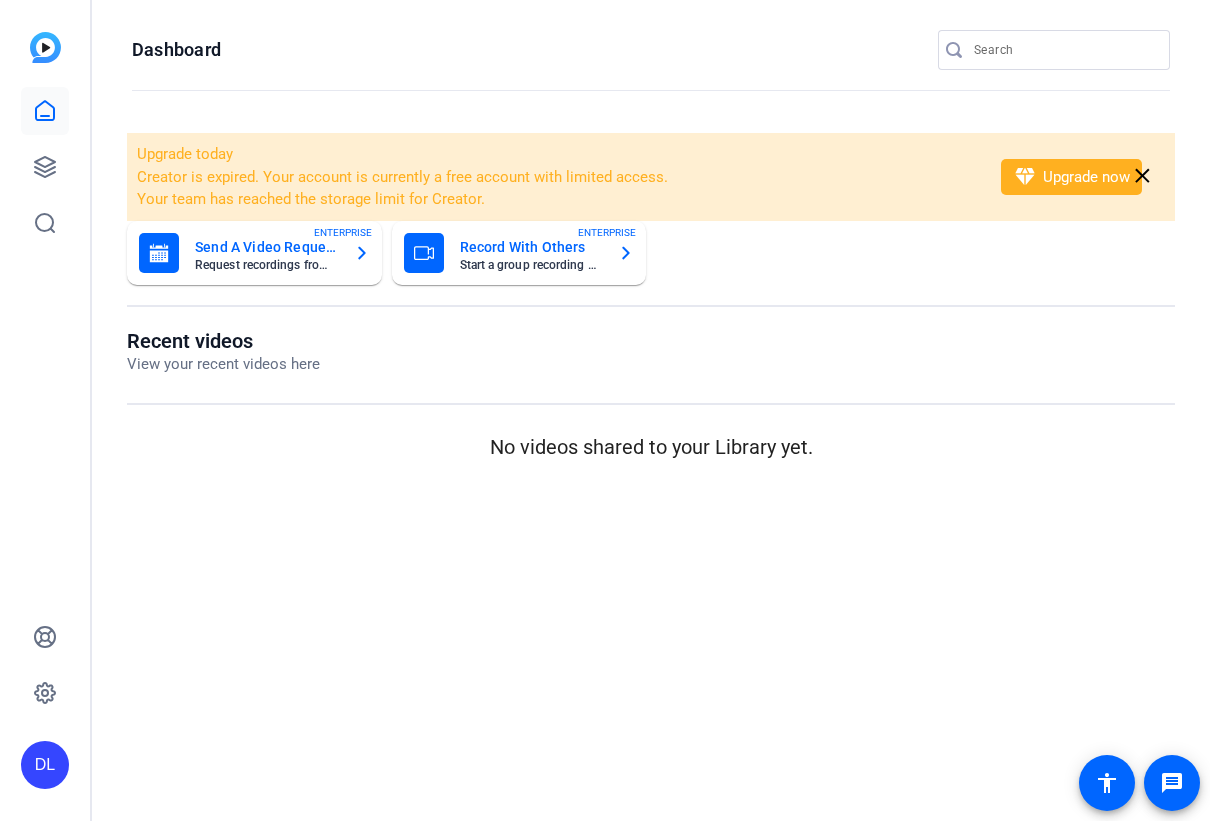 scroll, scrollTop: 0, scrollLeft: 0, axis: both 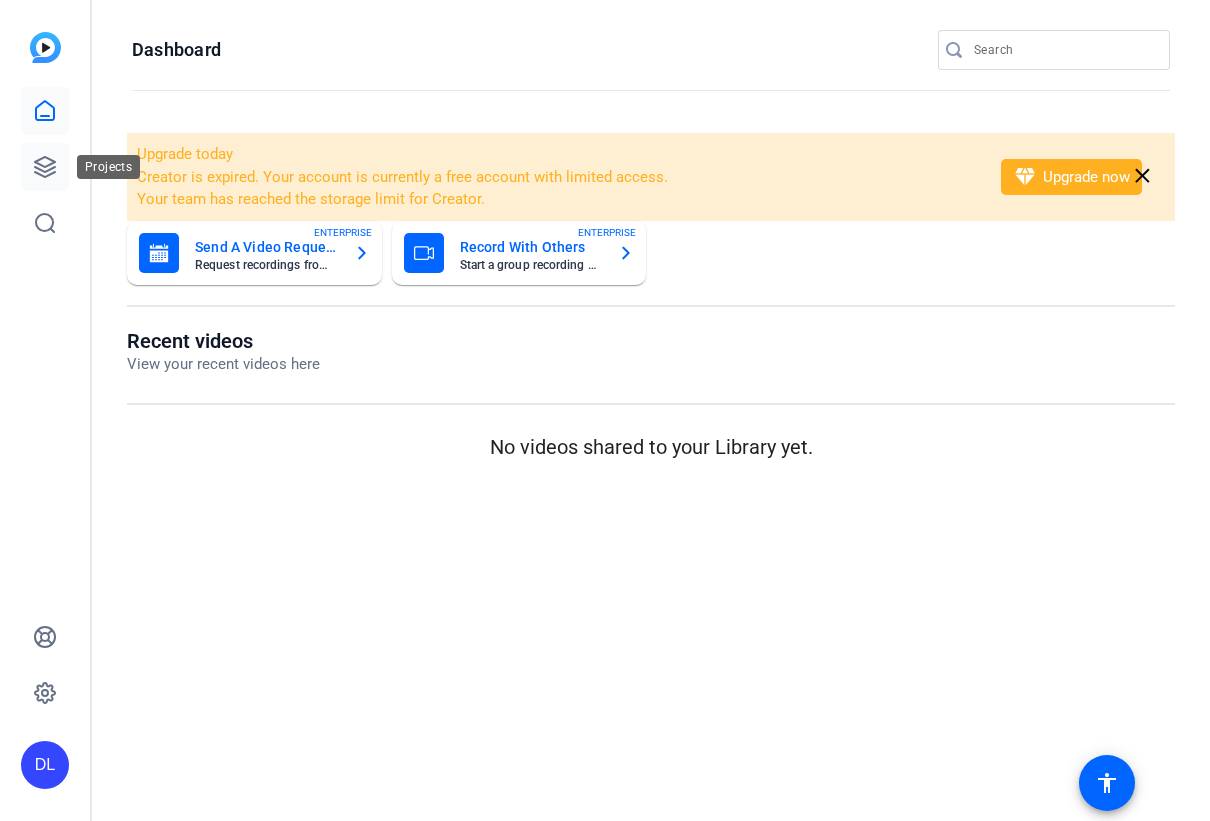 click 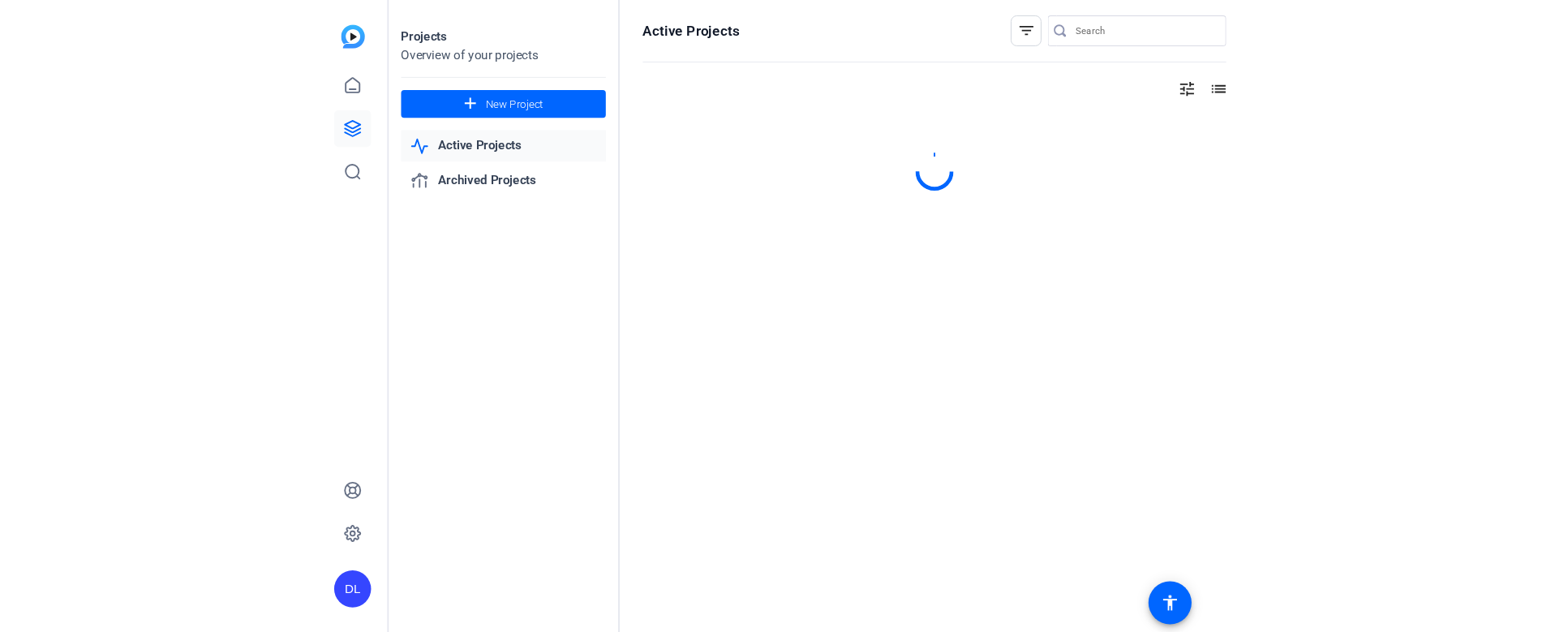 scroll, scrollTop: 0, scrollLeft: 0, axis: both 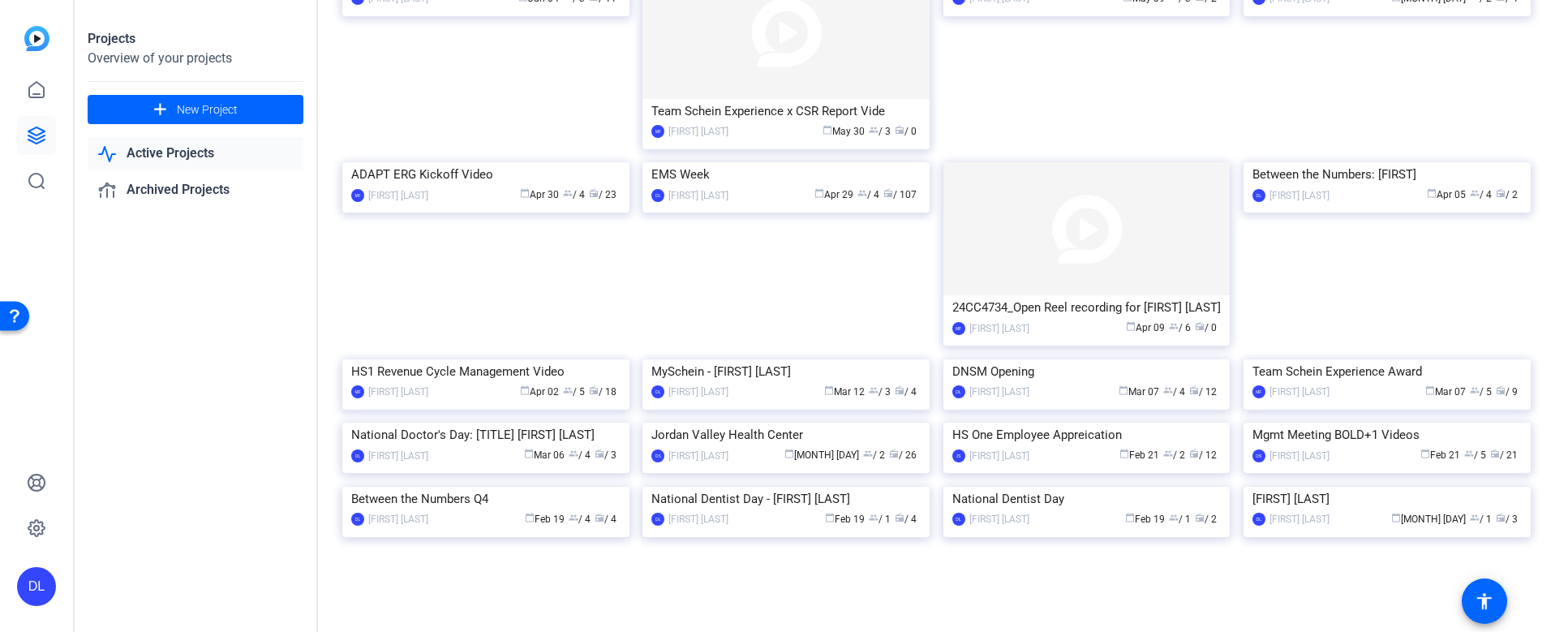click 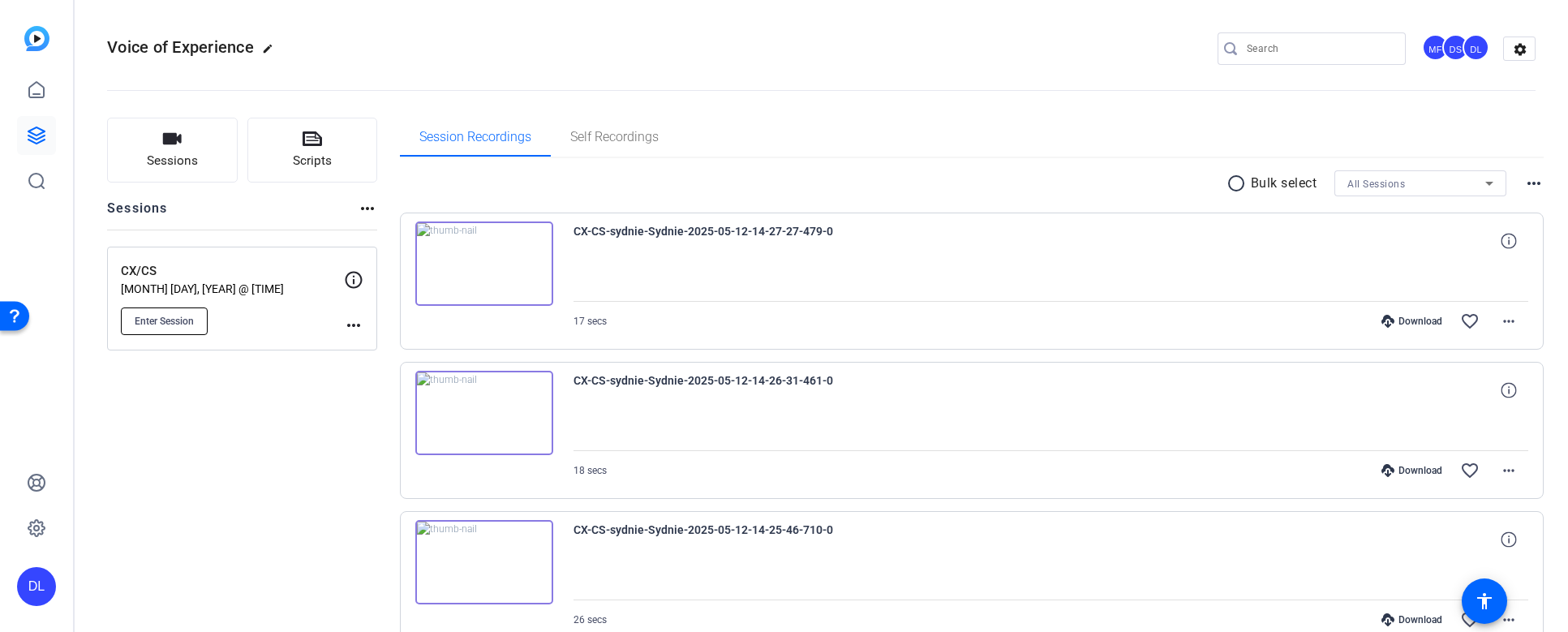 click on "Enter Session" 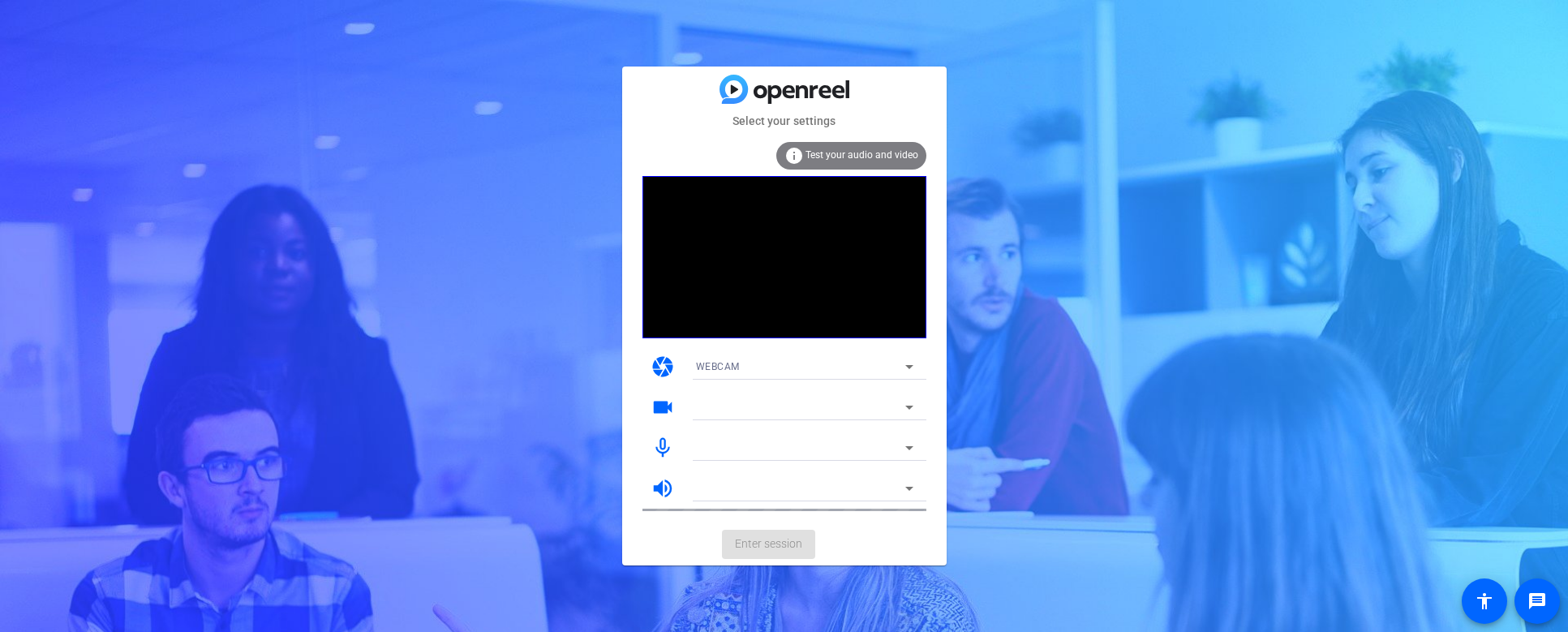 scroll, scrollTop: 0, scrollLeft: 0, axis: both 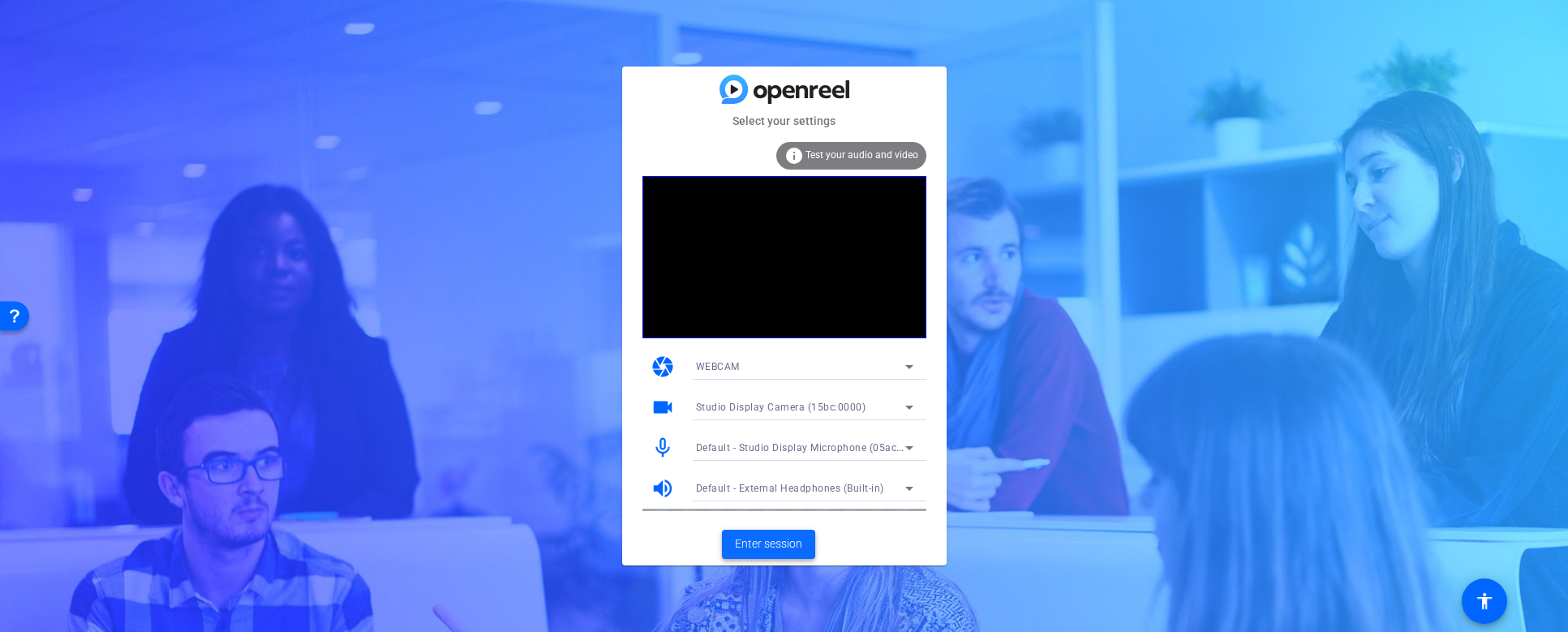 click on "Enter session" 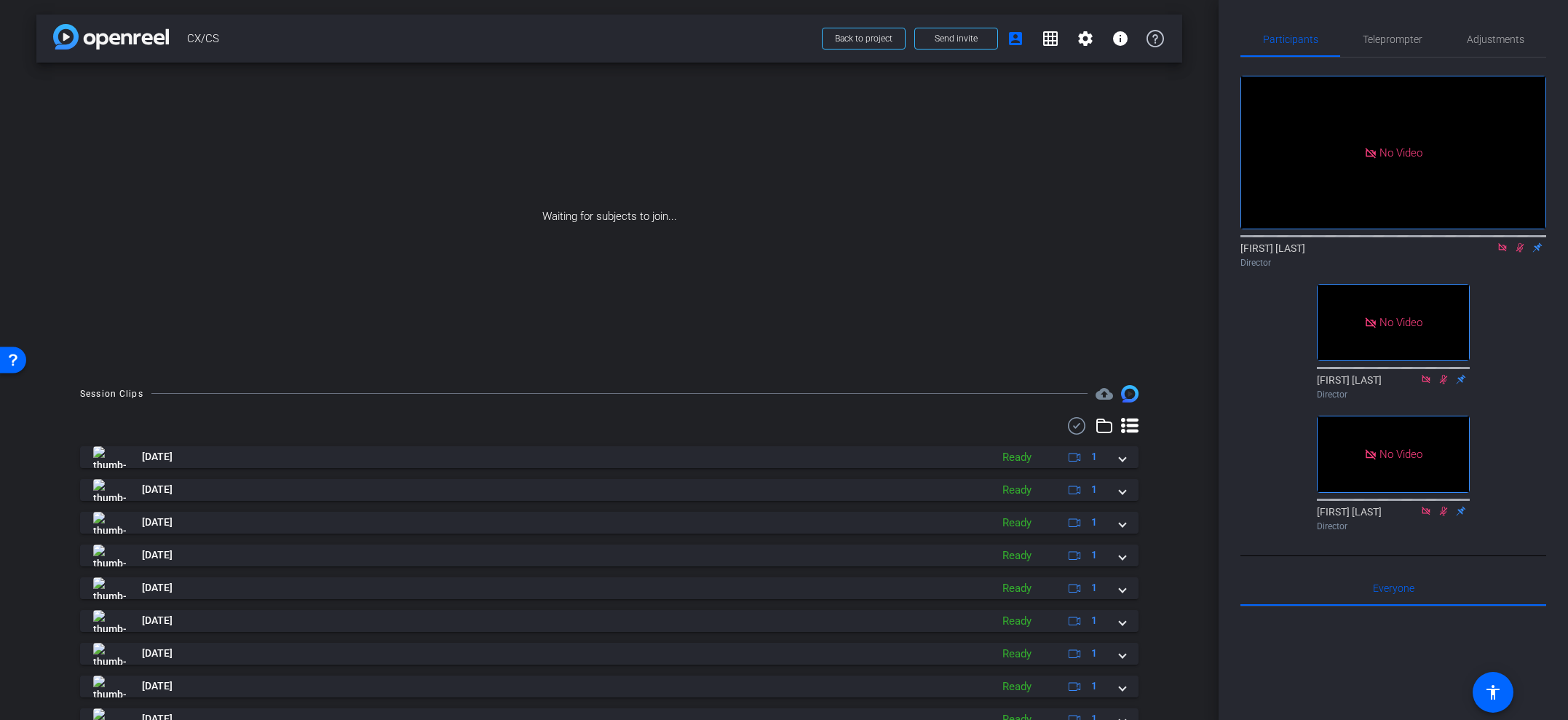 click on "[FIRST] [LAST]
Director" 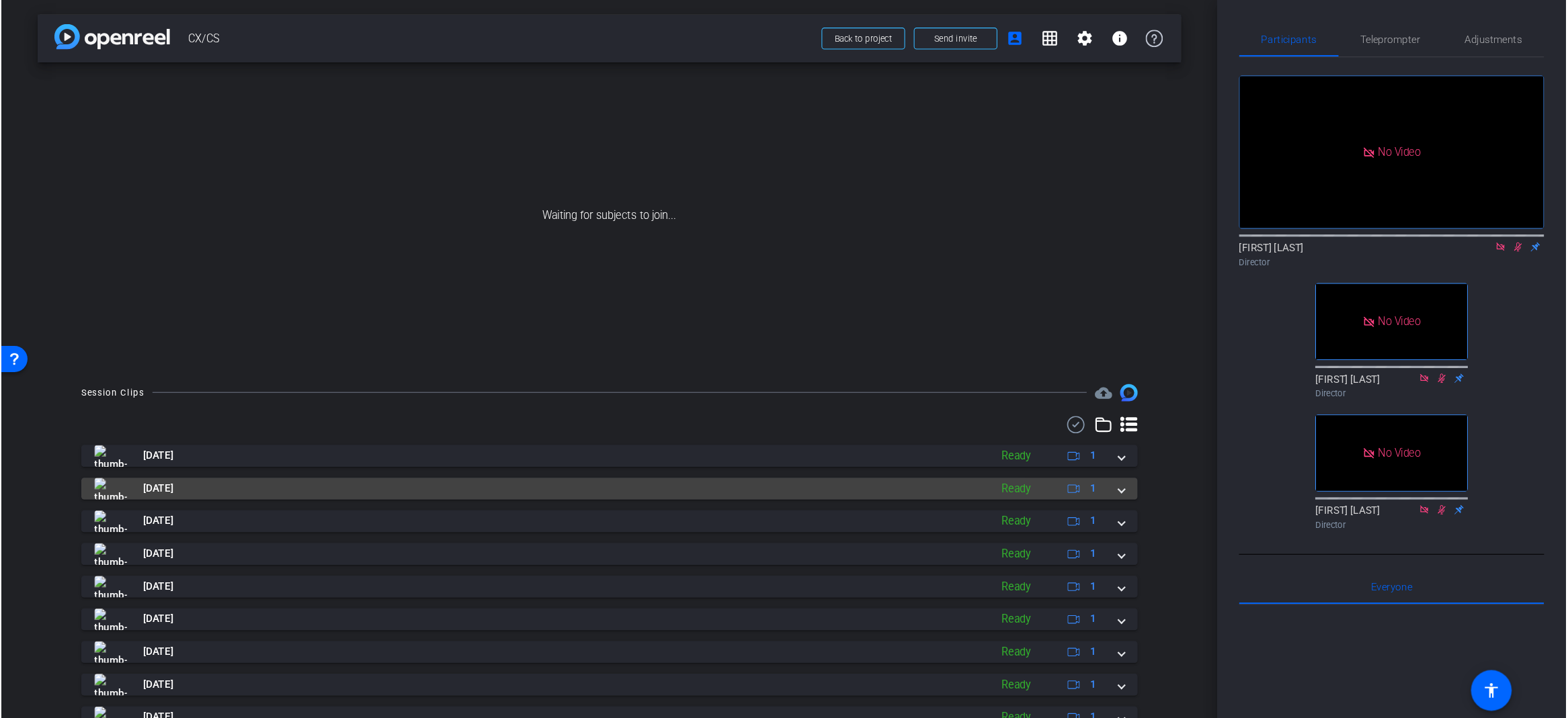 scroll, scrollTop: 3, scrollLeft: 0, axis: vertical 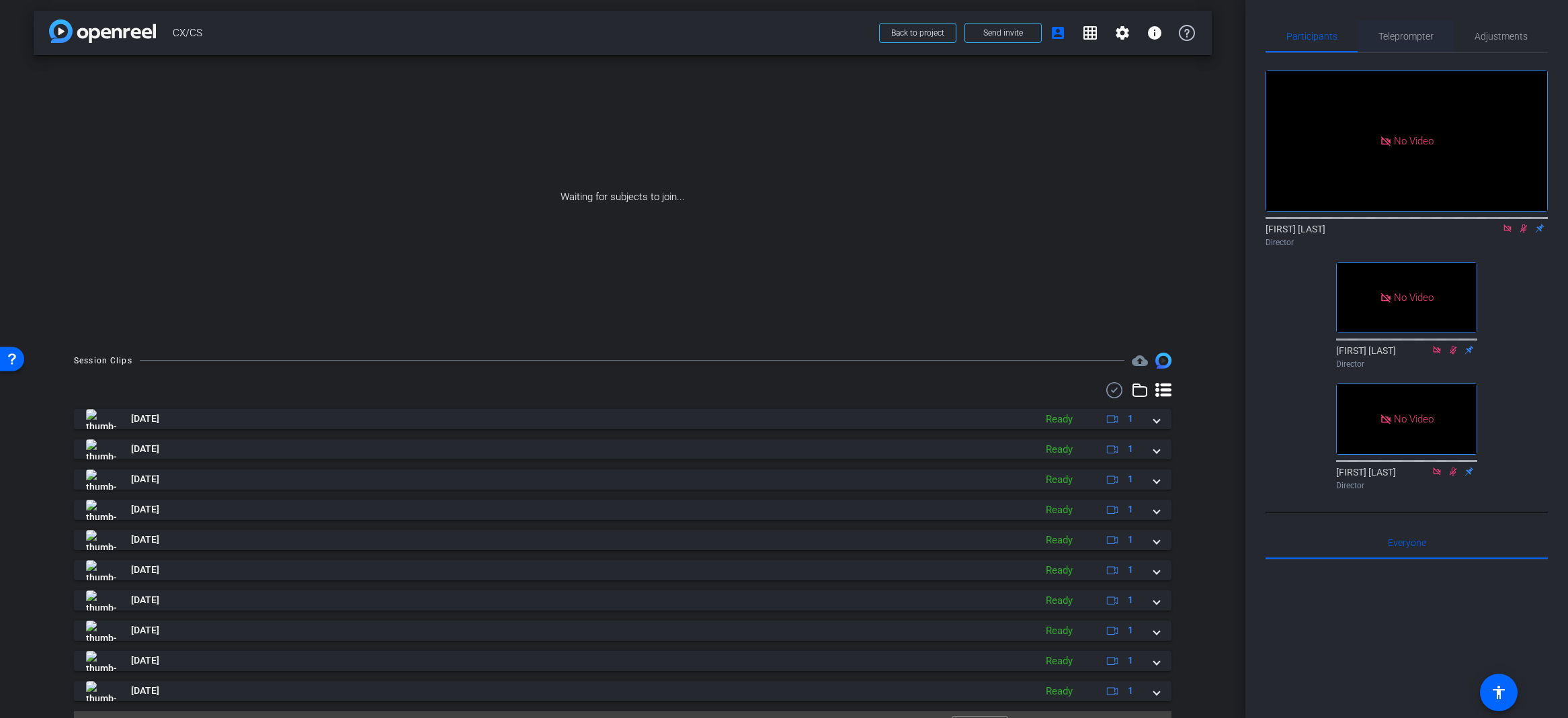 click on "Teleprompter" at bounding box center (1406, 36) 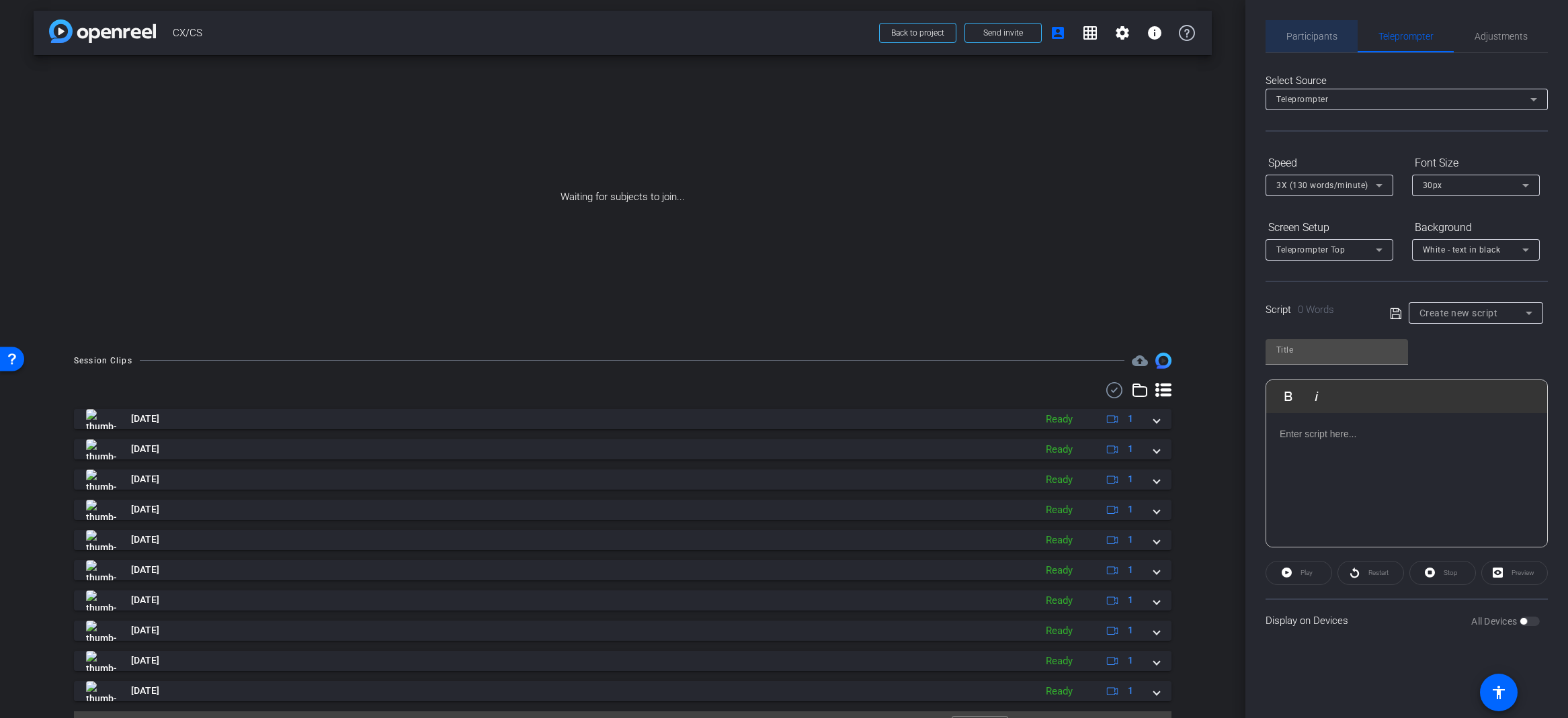 click on "Participants" at bounding box center [1312, 36] 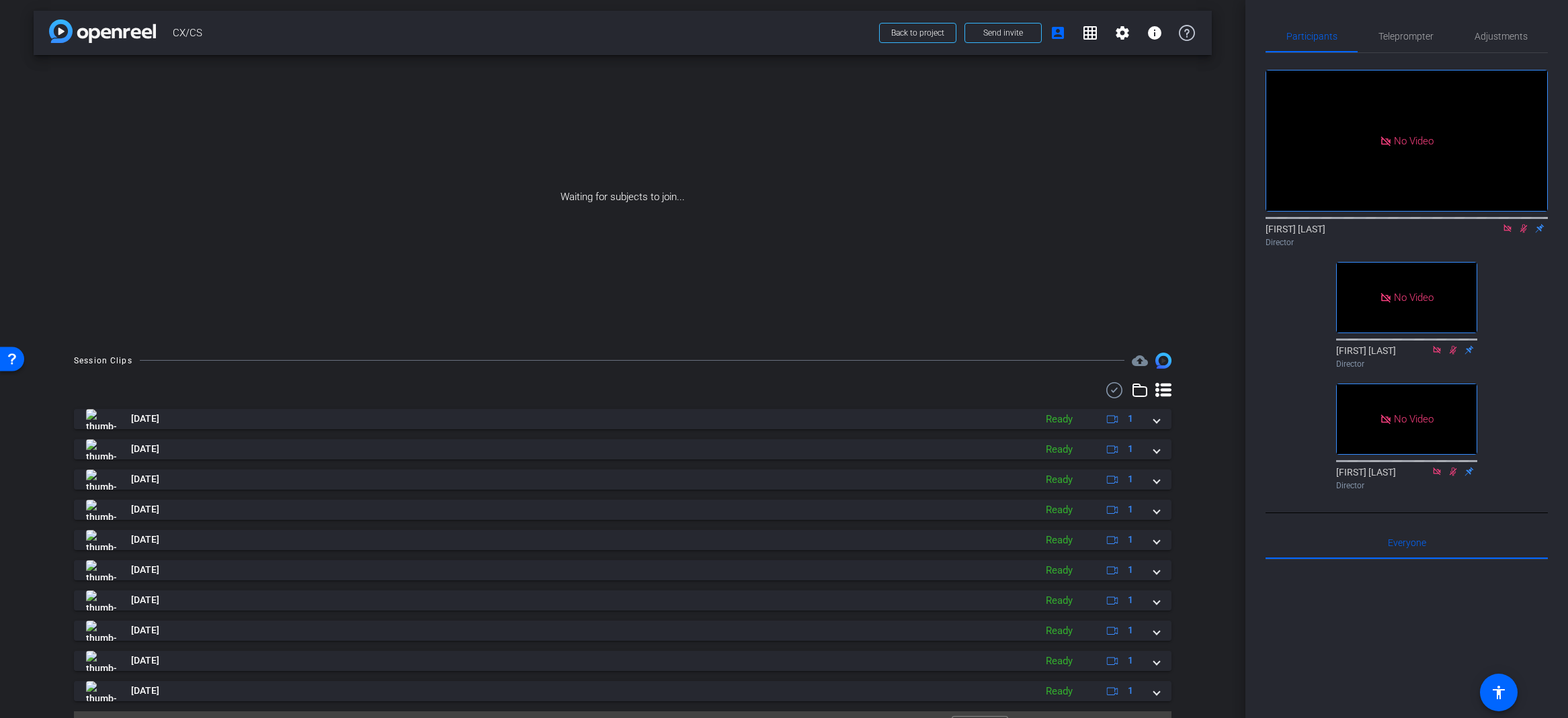 click on "[FIRST] [LAST]
Director" 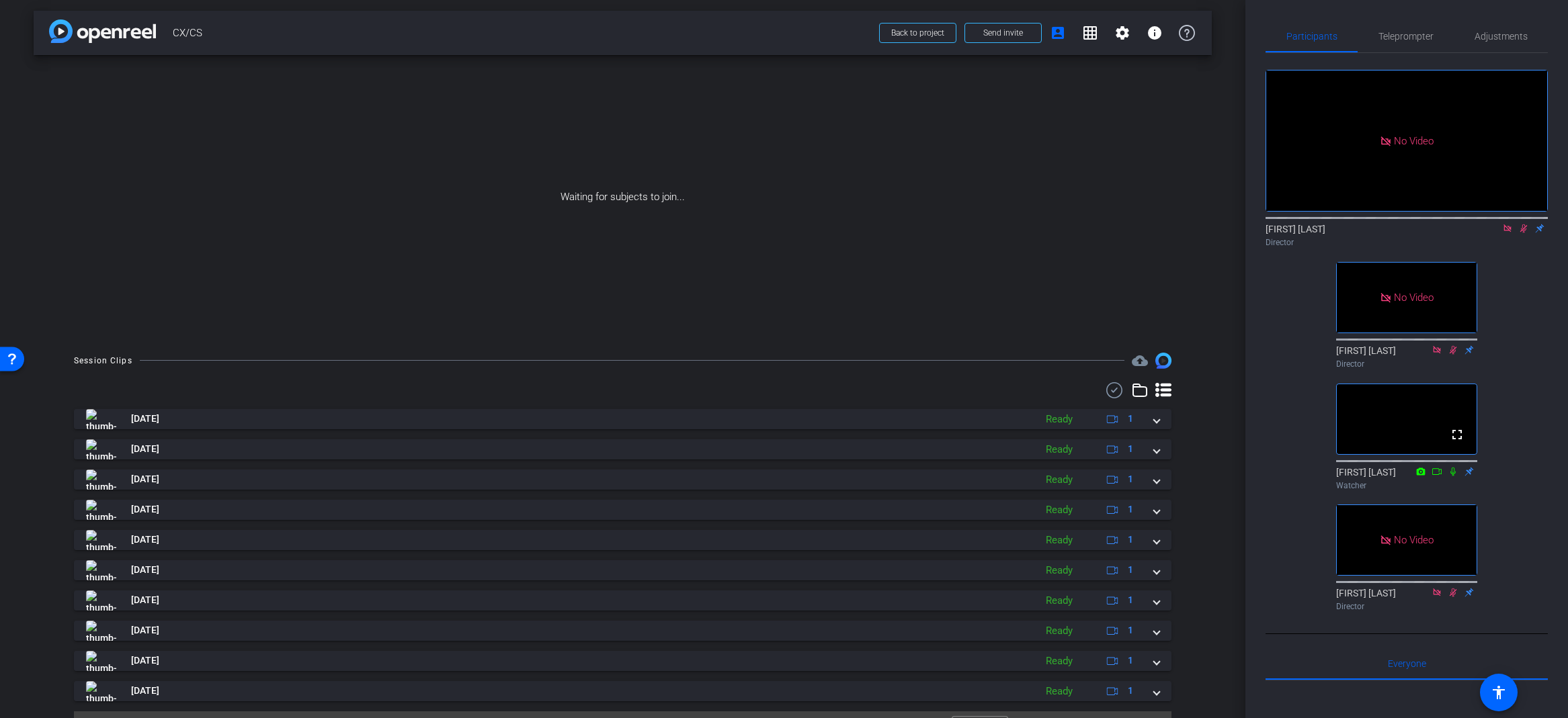 drag, startPoint x: 1530, startPoint y: 290, endPoint x: 1501, endPoint y: 296, distance: 29.61419 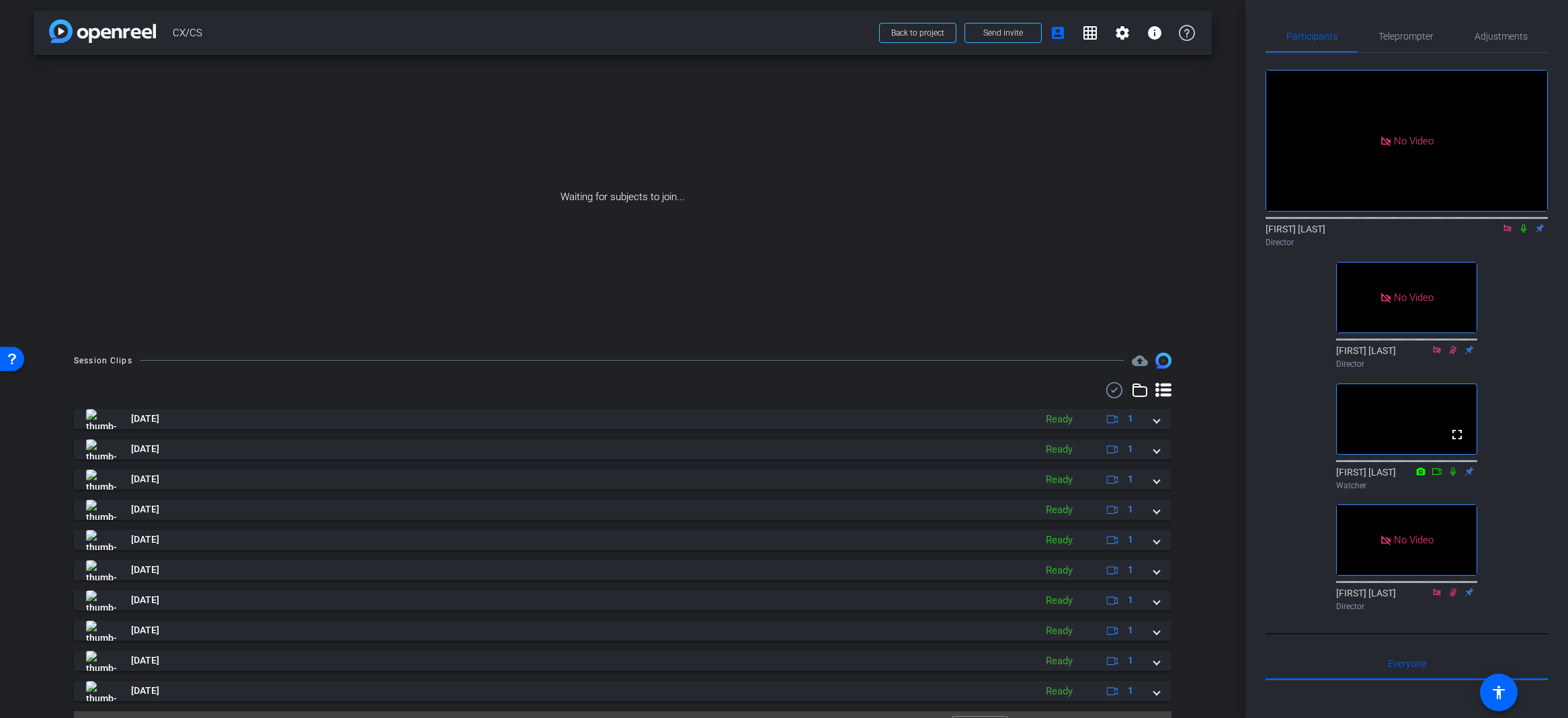 drag, startPoint x: 1506, startPoint y: 229, endPoint x: 1522, endPoint y: 286, distance: 59.203 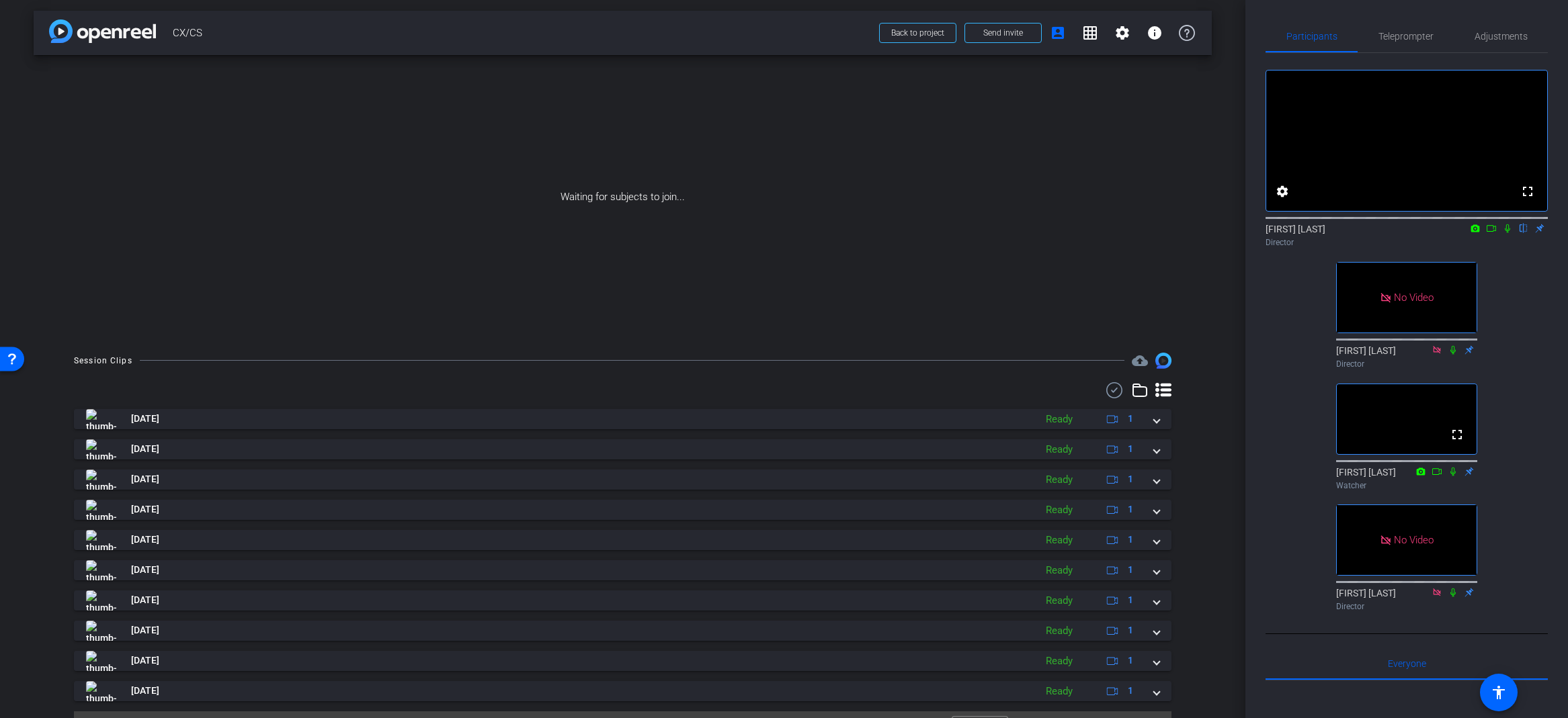 scroll, scrollTop: 3, scrollLeft: 0, axis: vertical 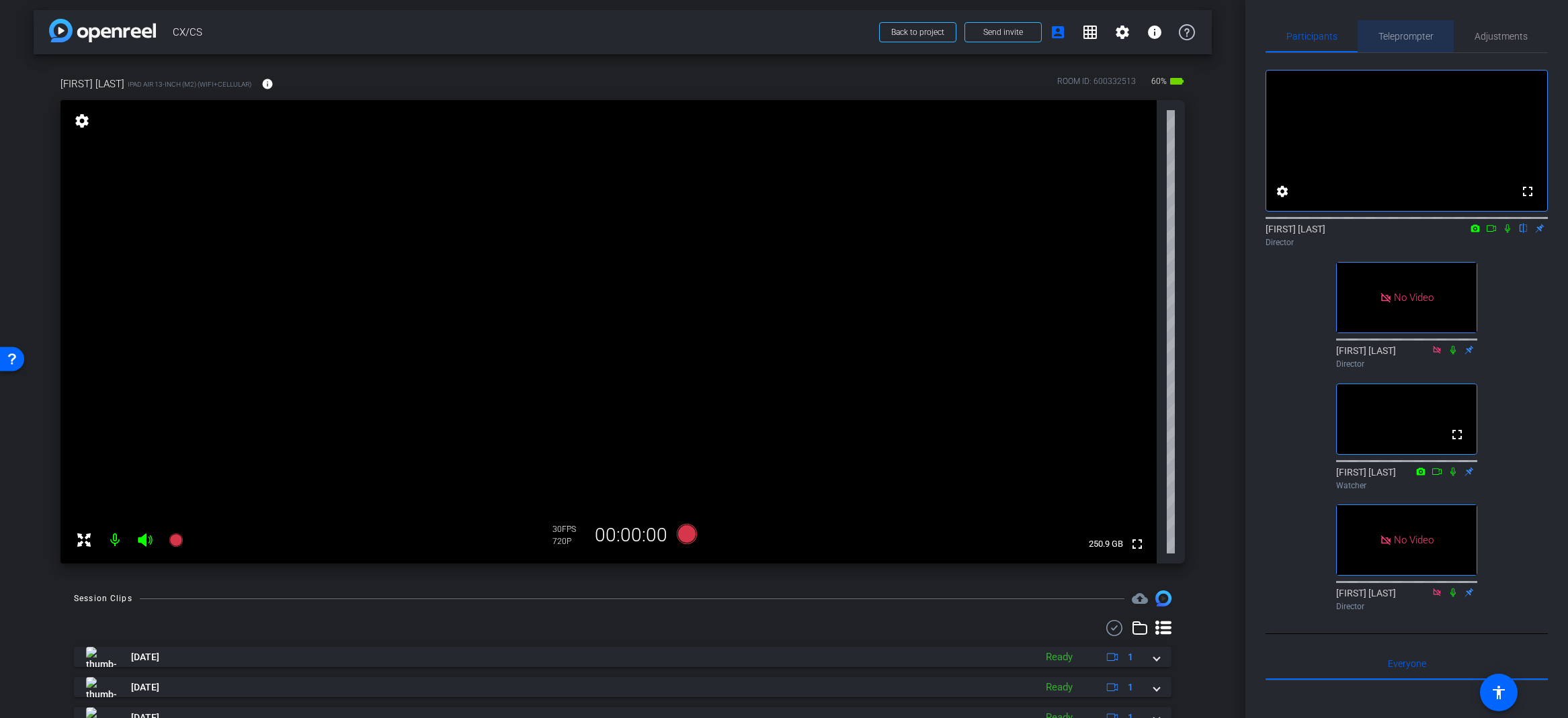 click on "Teleprompter" at bounding box center [1405, 36] 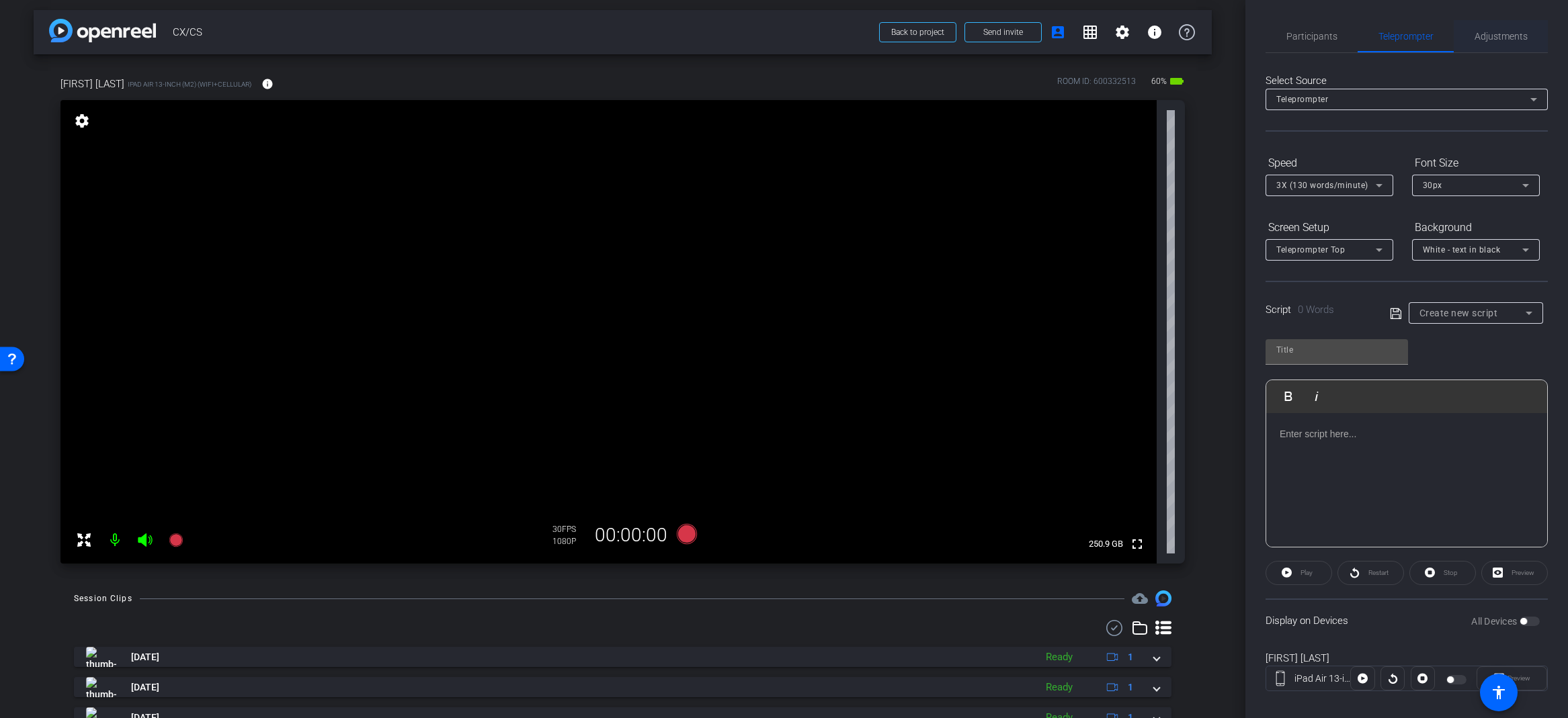 click on "Adjustments" at bounding box center (1501, 36) 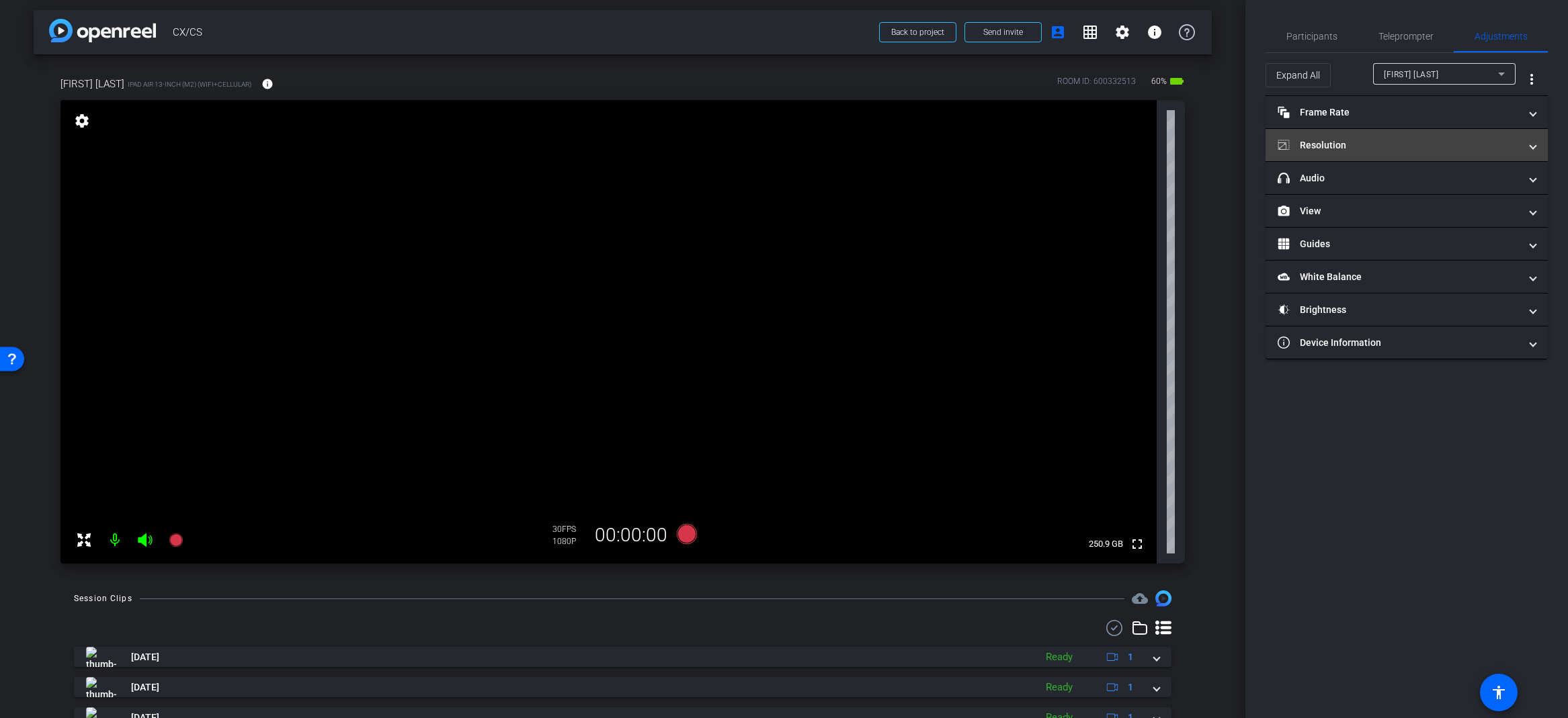 click on "Resolution" at bounding box center (1399, 145) 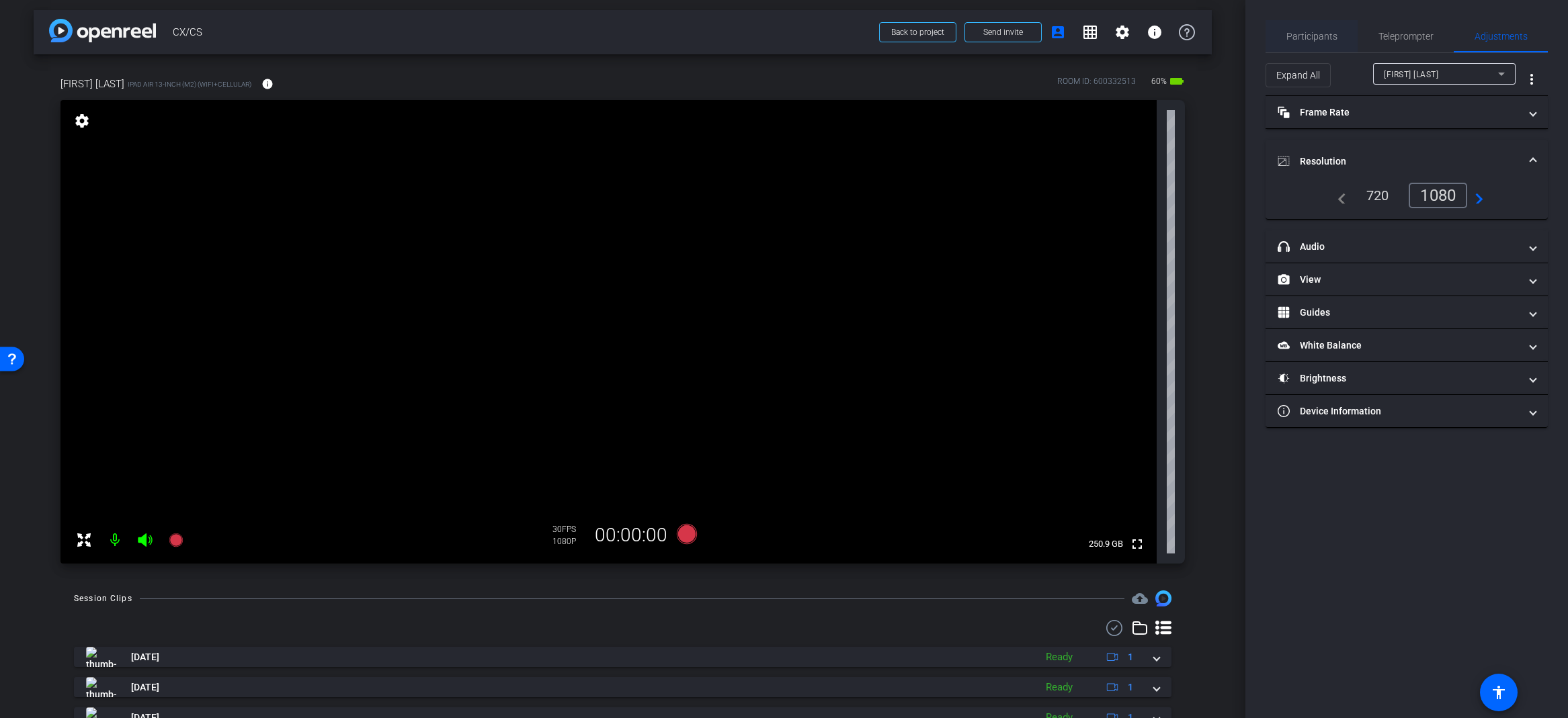 drag, startPoint x: 1359, startPoint y: 25, endPoint x: 1309, endPoint y: 34, distance: 50.80354 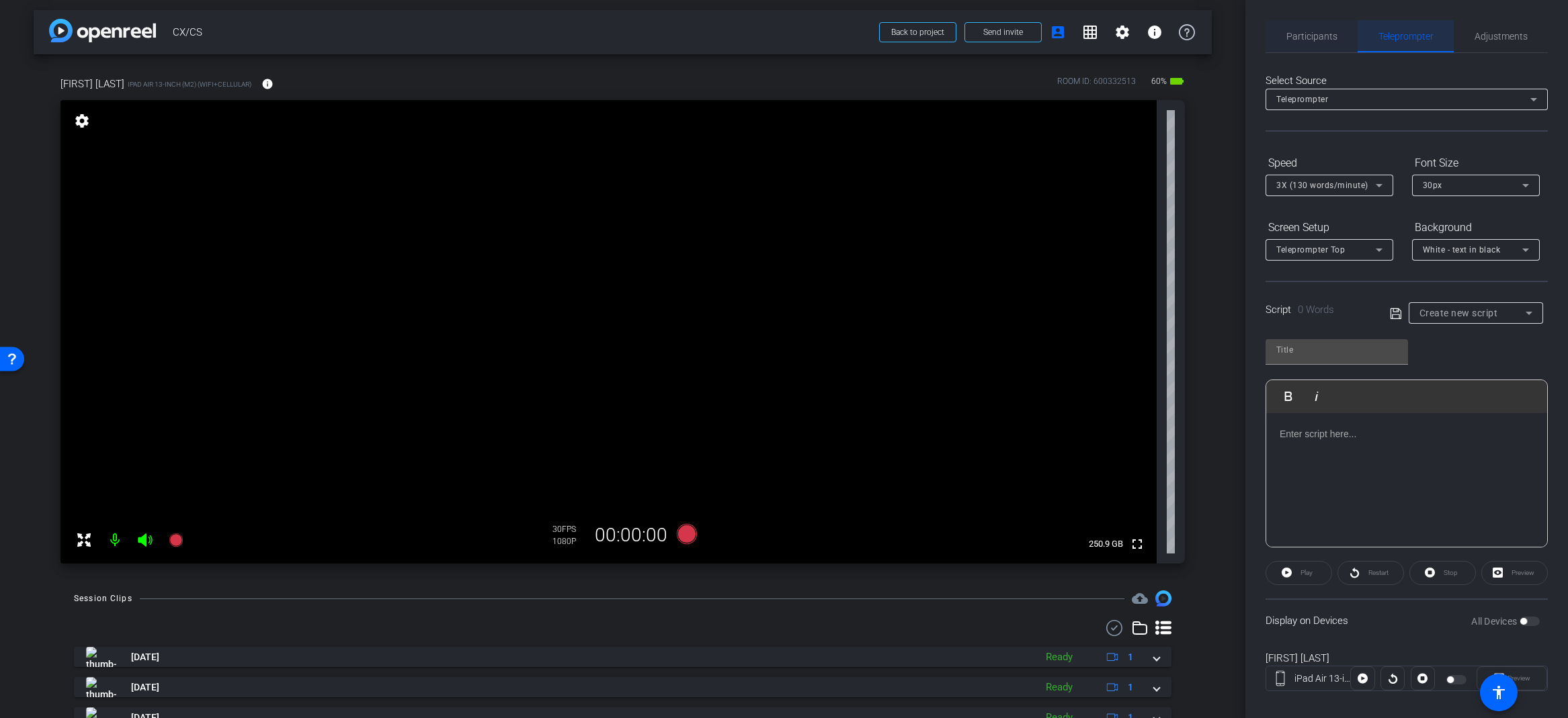 click on "Participants" at bounding box center [1312, 36] 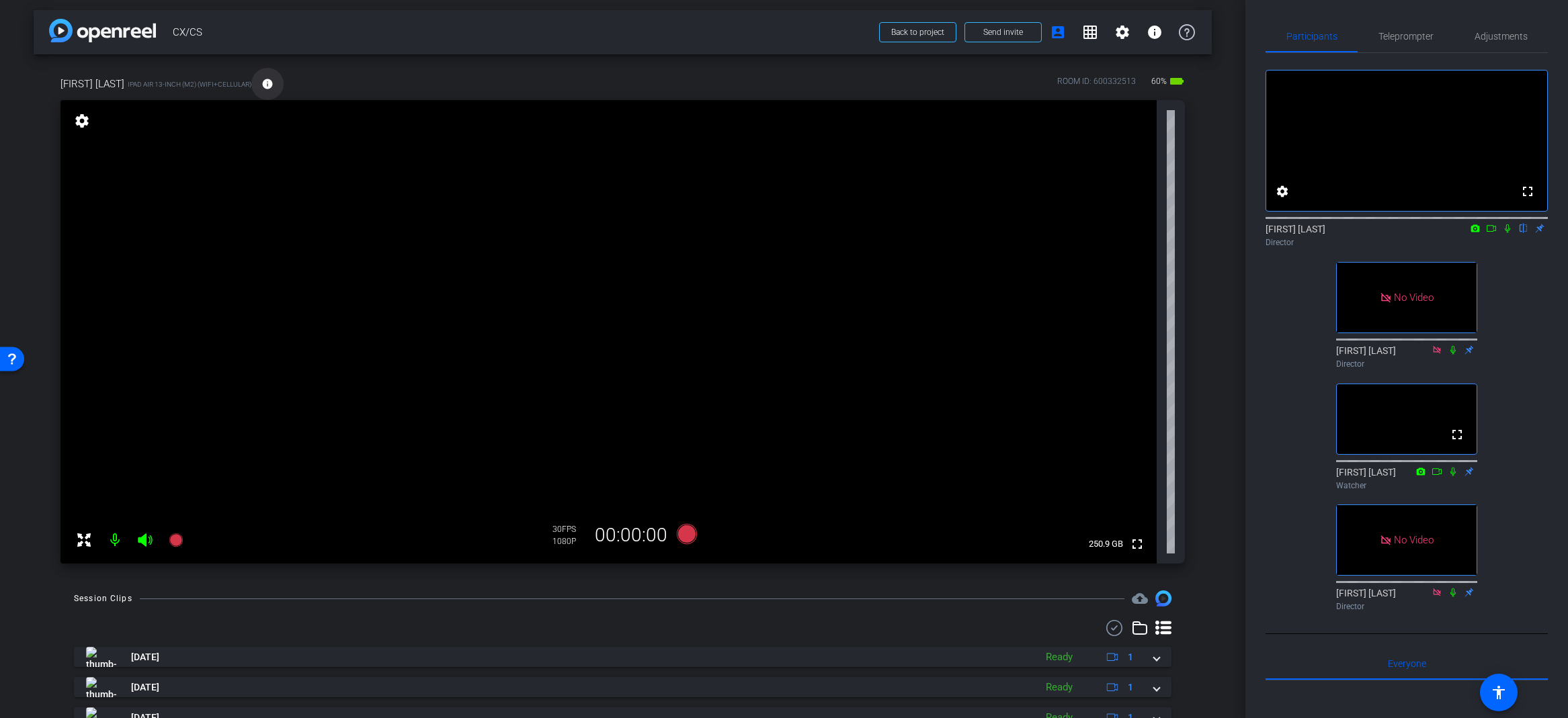 click on "info" at bounding box center [267, 84] 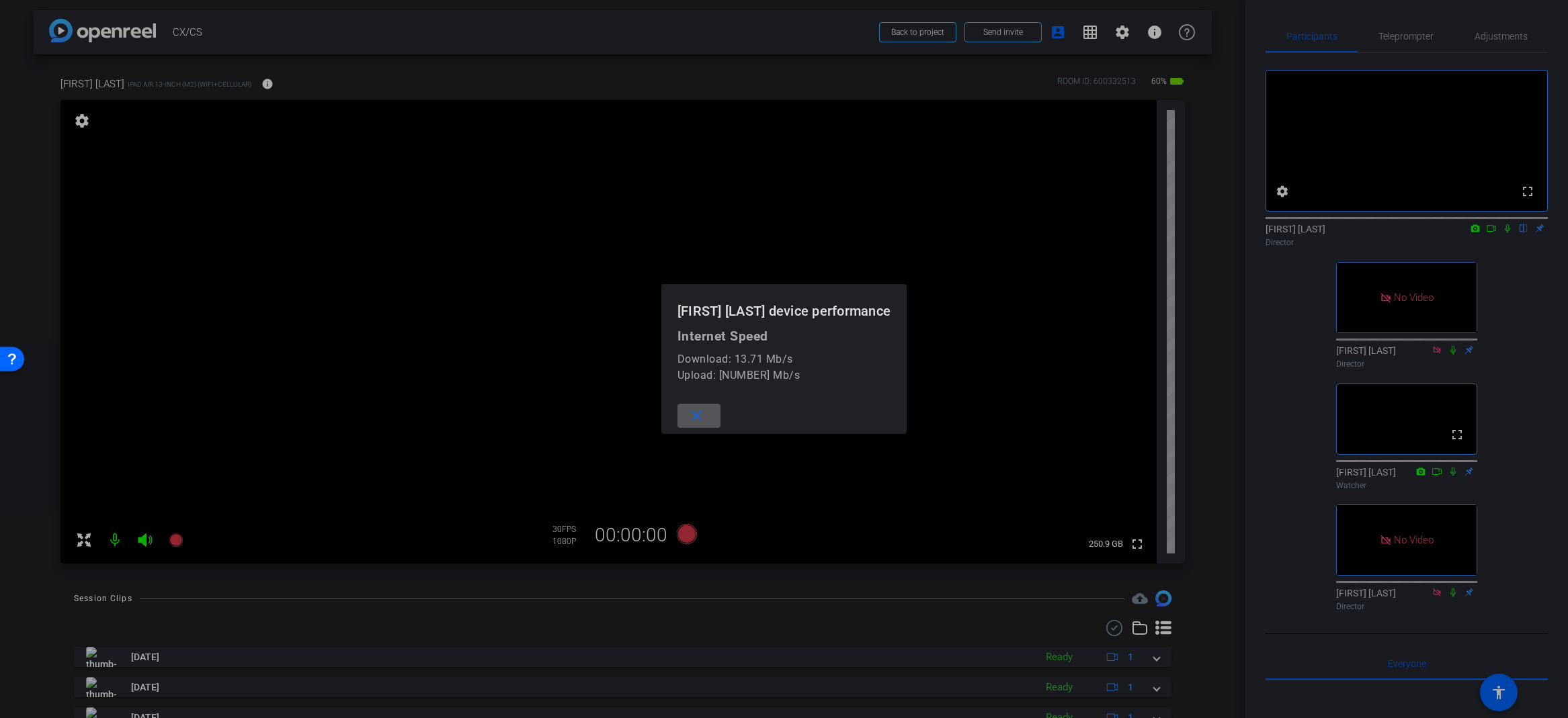 click at bounding box center [699, 416] 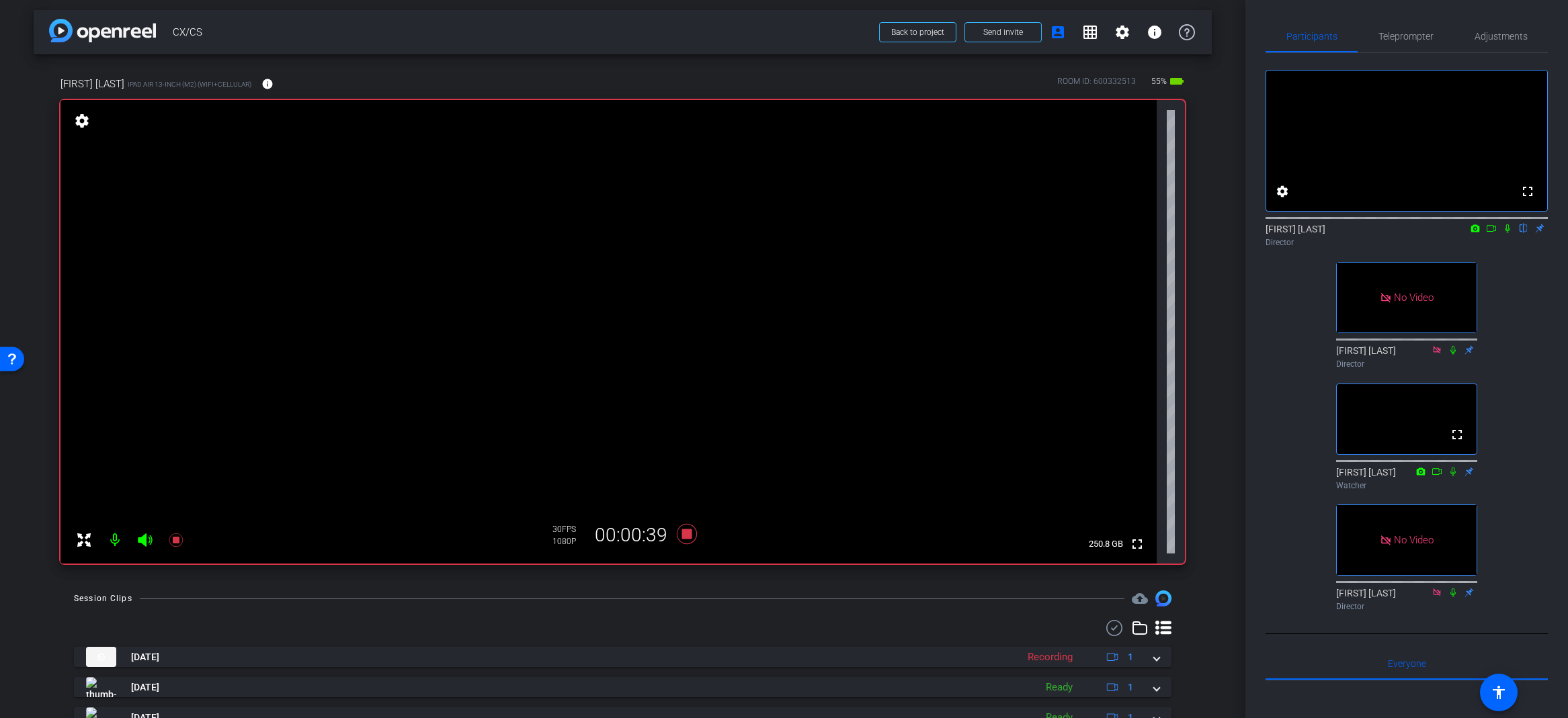 drag, startPoint x: 1515, startPoint y: 273, endPoint x: 1510, endPoint y: 265, distance: 9.433981 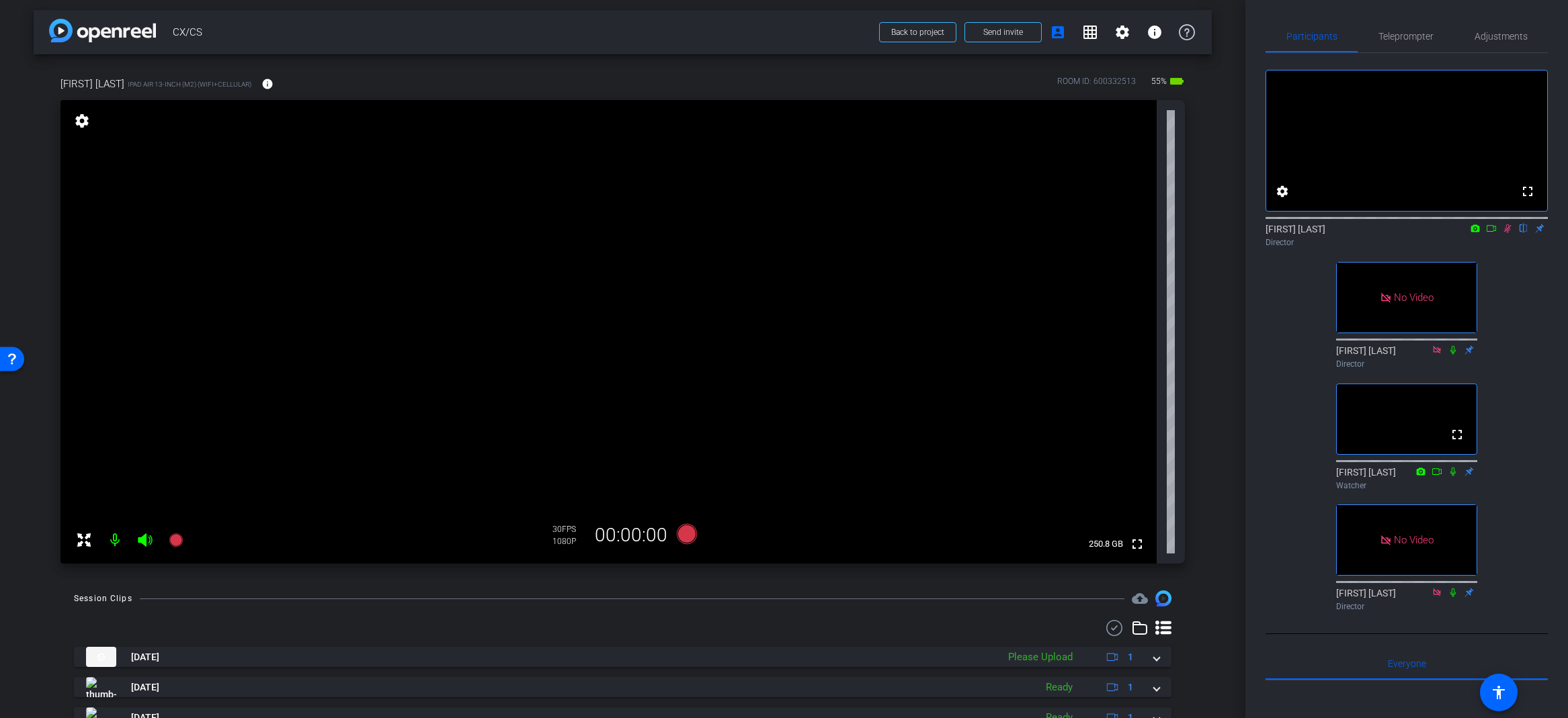 click 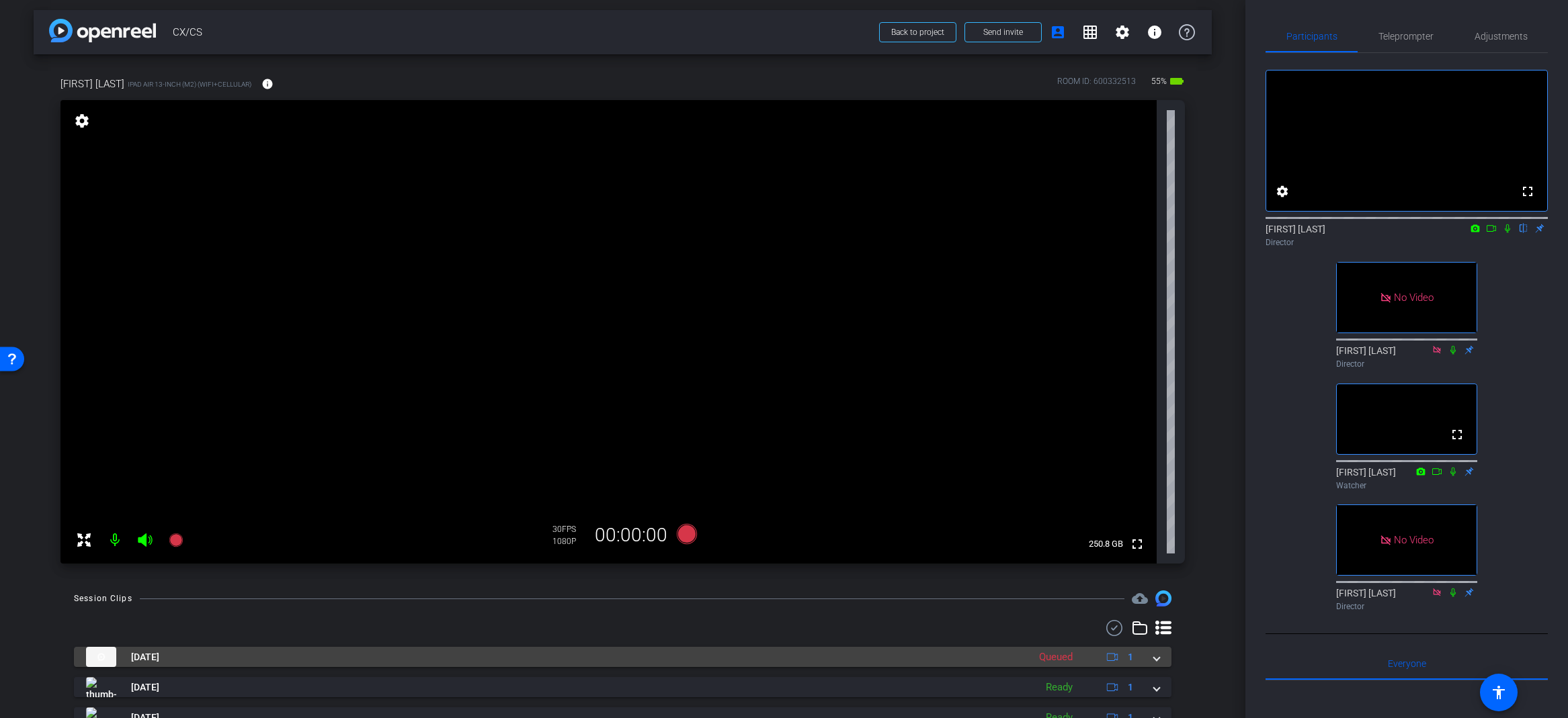click at bounding box center (1157, 657) 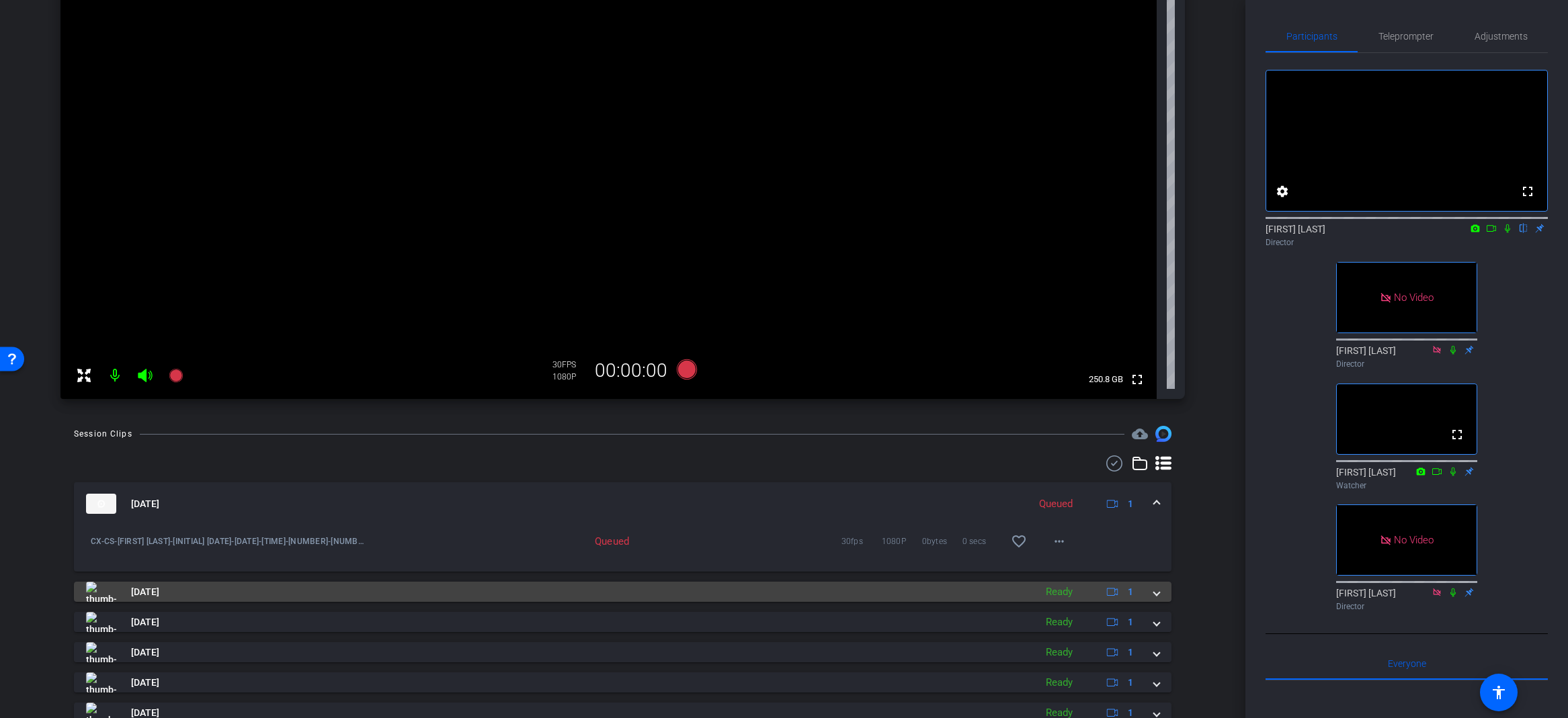 scroll, scrollTop: 175, scrollLeft: 0, axis: vertical 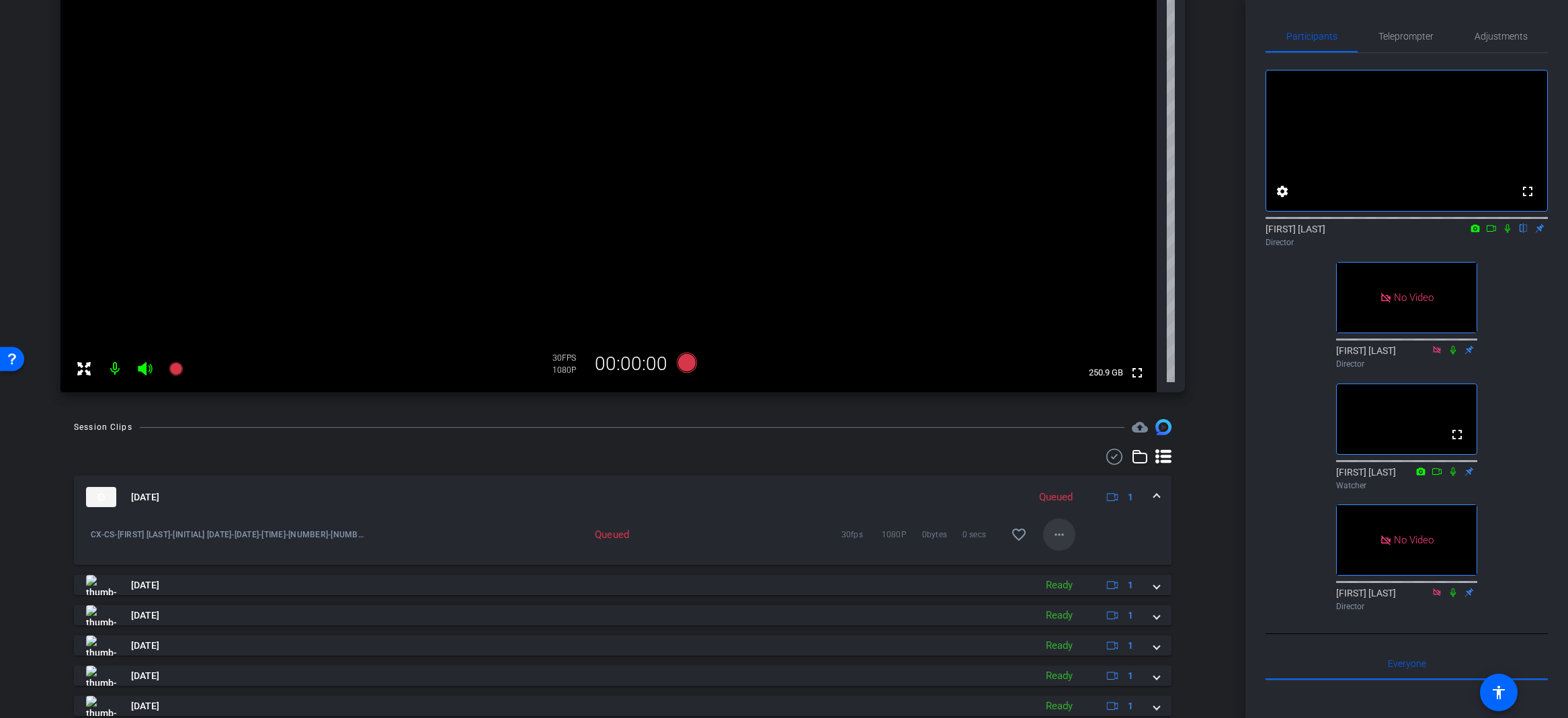 click on "more_horiz" at bounding box center [1059, 535] 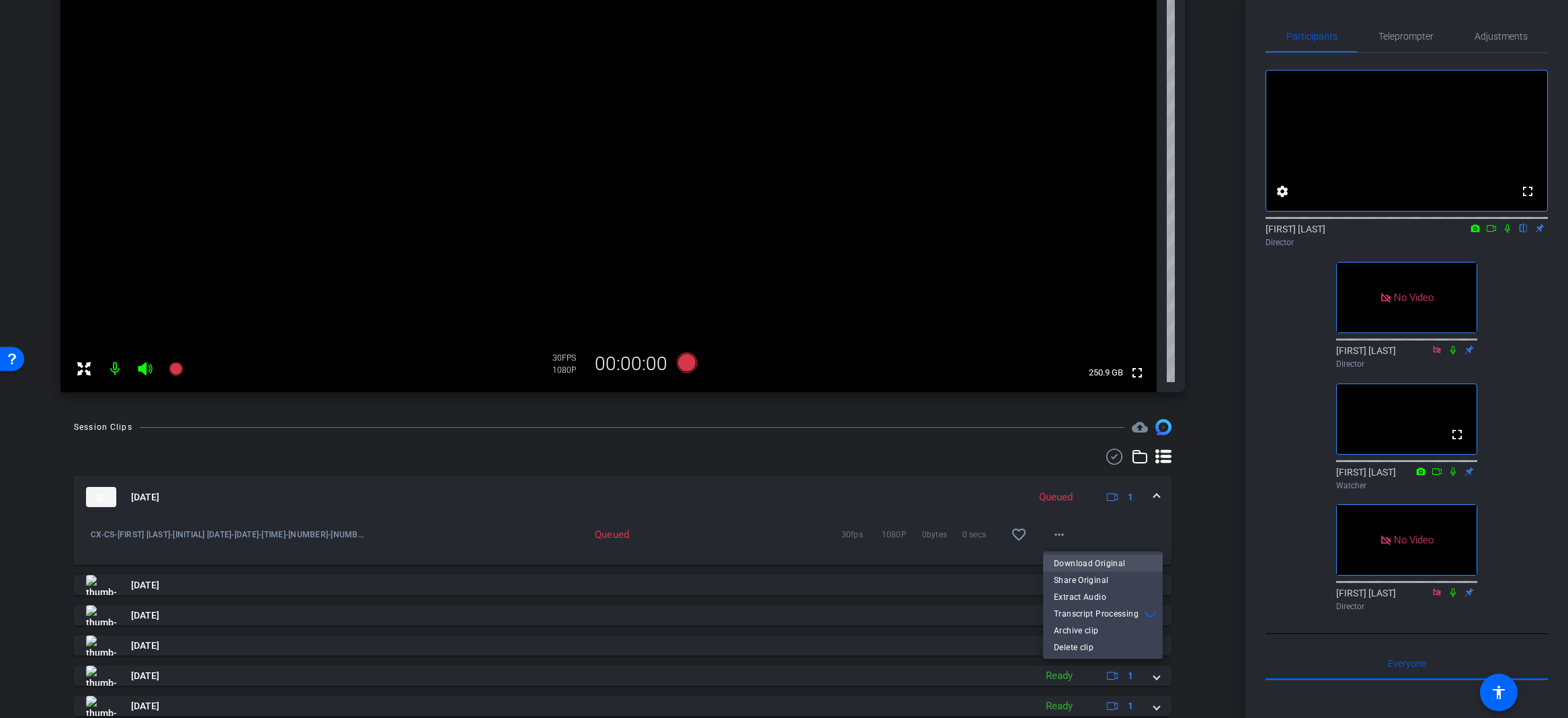 click on "Download Original" at bounding box center [1103, 563] 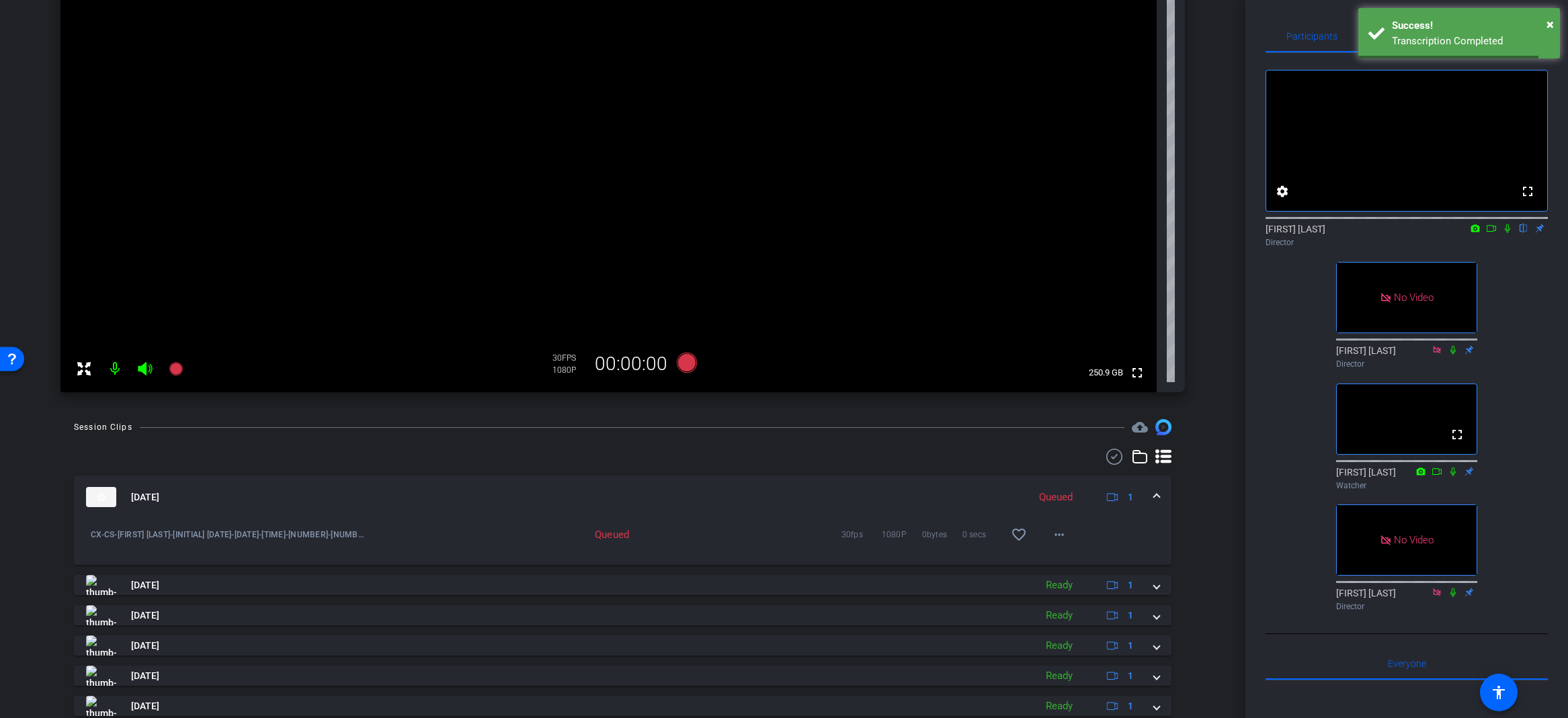 drag, startPoint x: 1512, startPoint y: 271, endPoint x: 1508, endPoint y: 265, distance: 7.2111 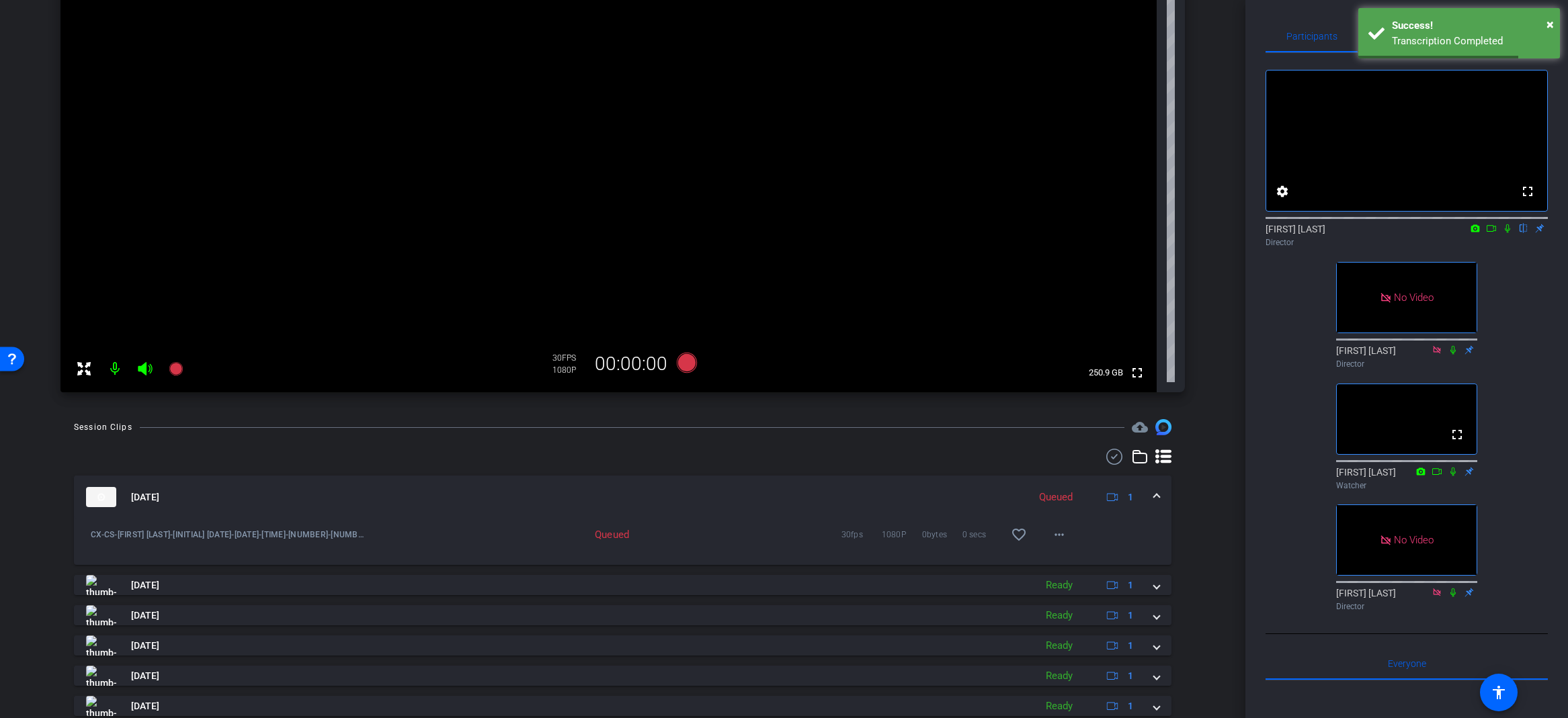 click 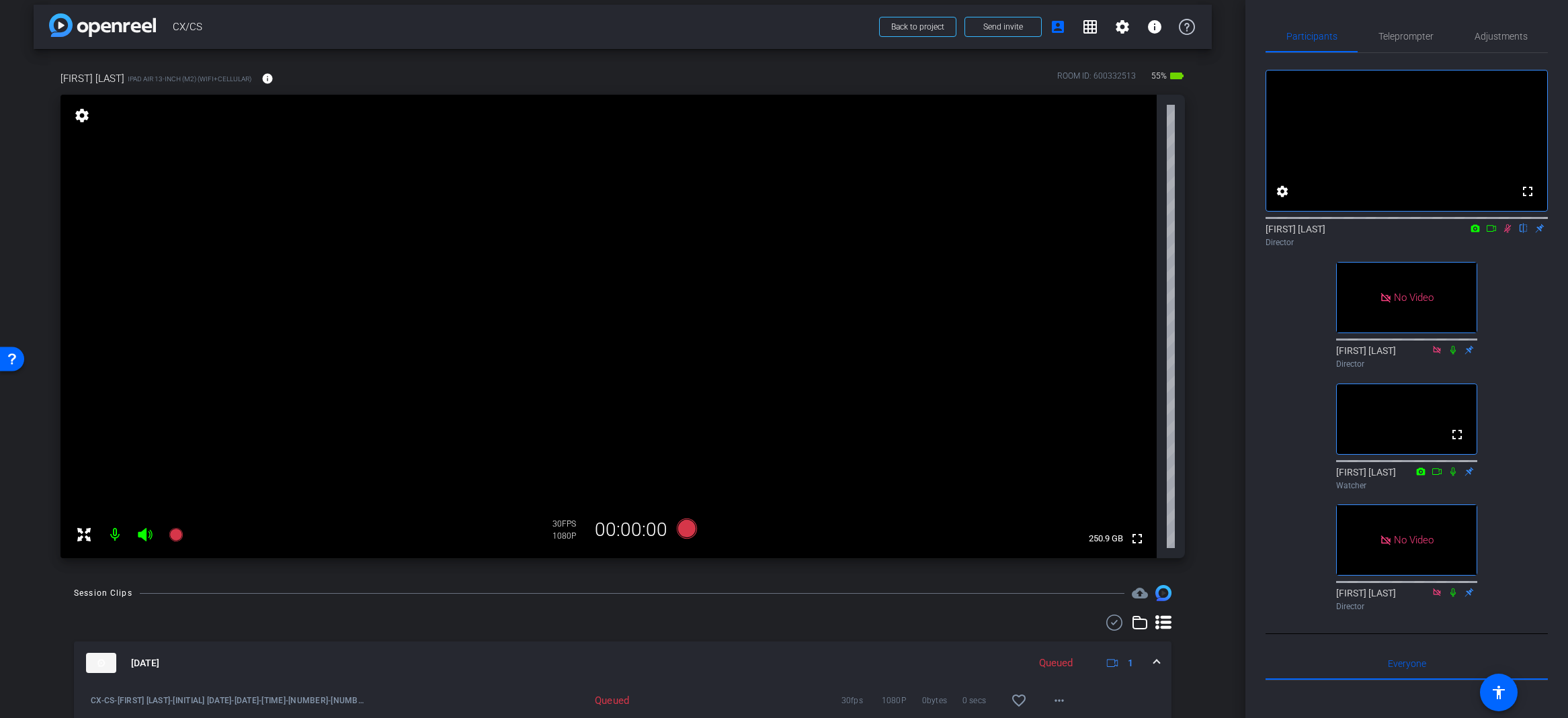 scroll, scrollTop: 0, scrollLeft: 0, axis: both 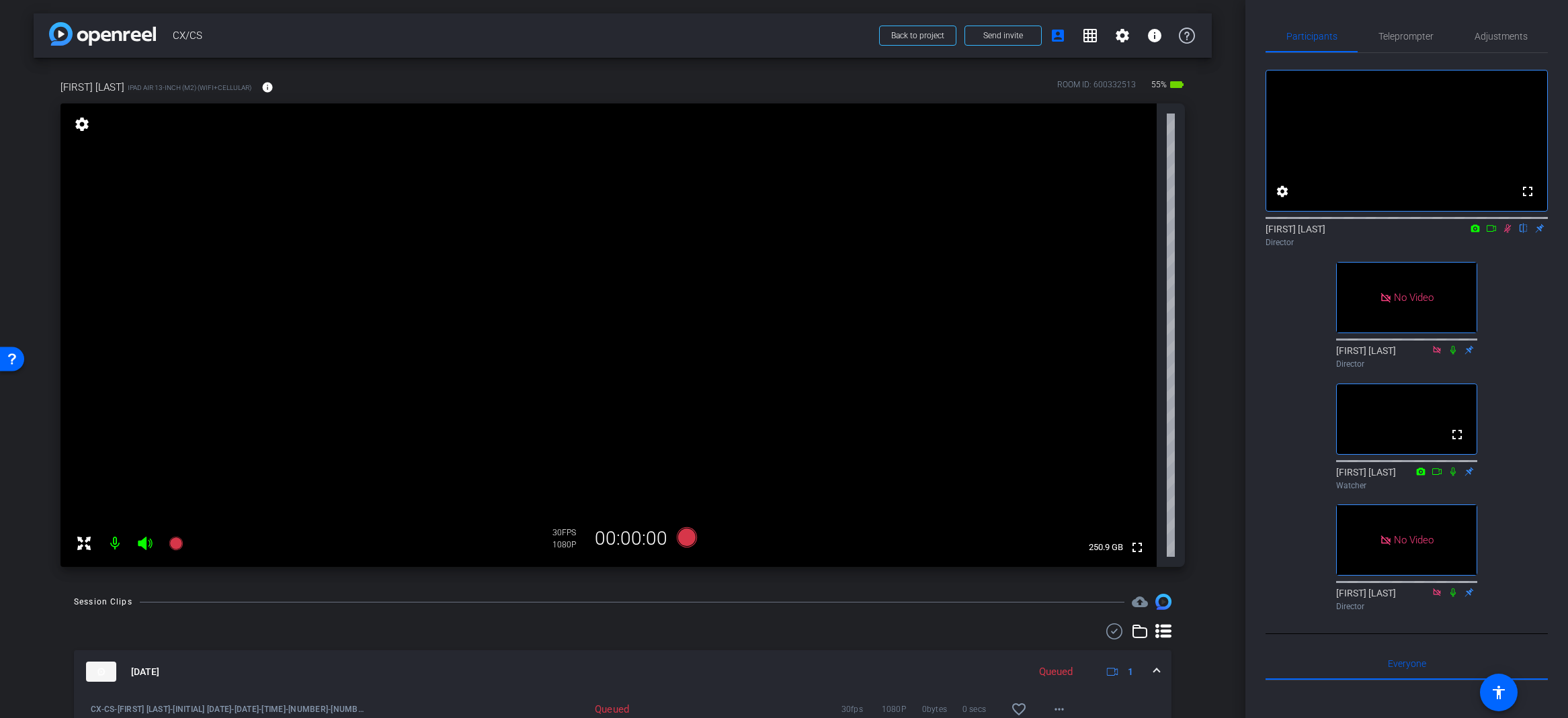click 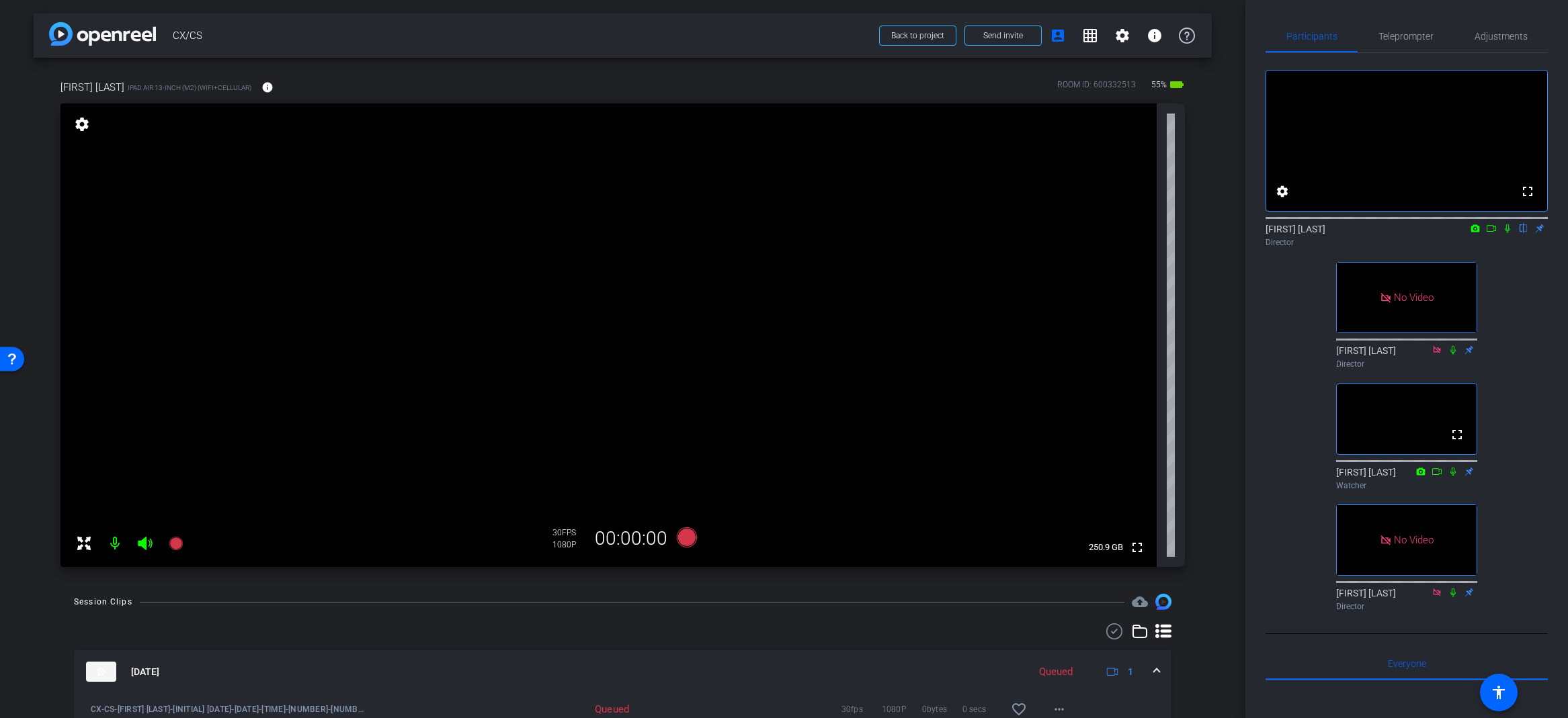 drag, startPoint x: 1505, startPoint y: 246, endPoint x: 1505, endPoint y: 259, distance: 13 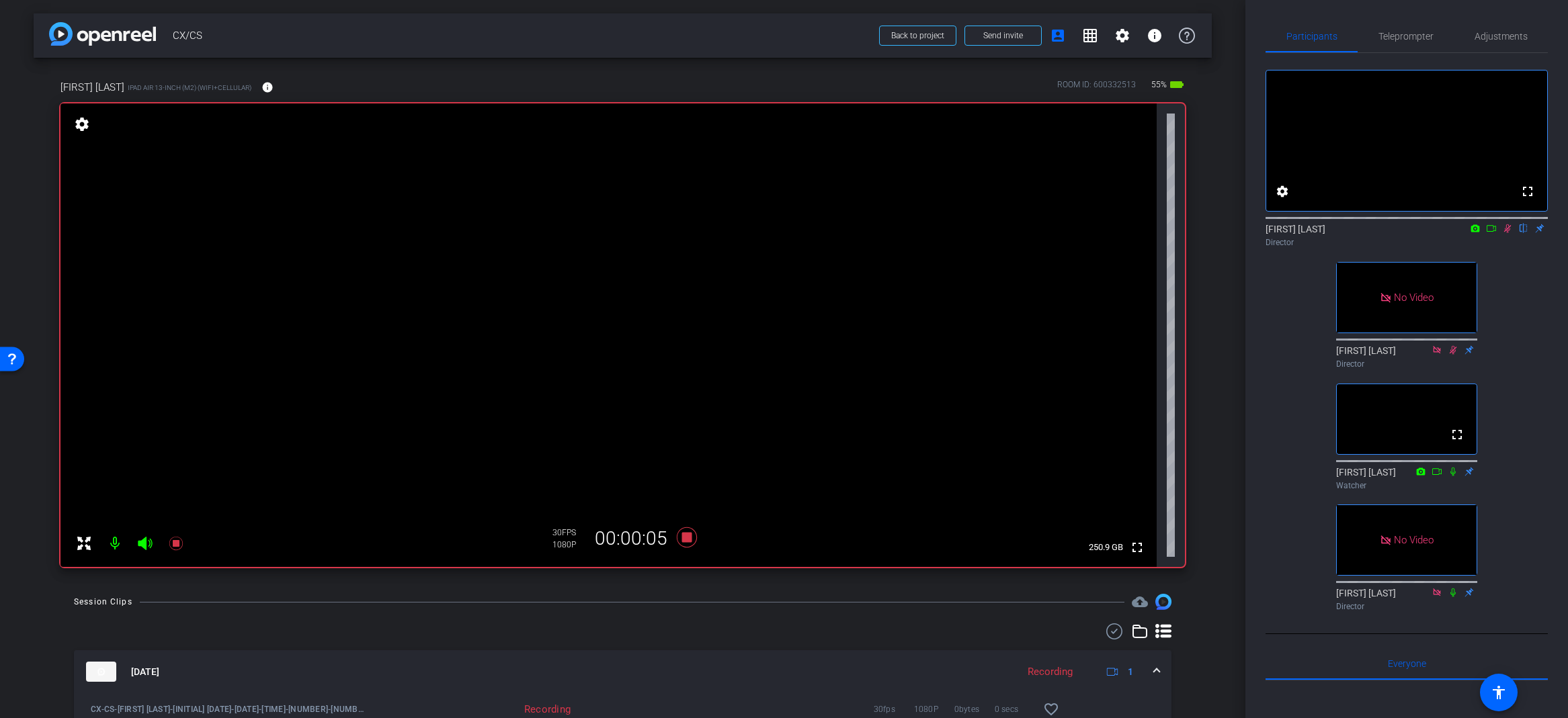 scroll, scrollTop: 1, scrollLeft: 0, axis: vertical 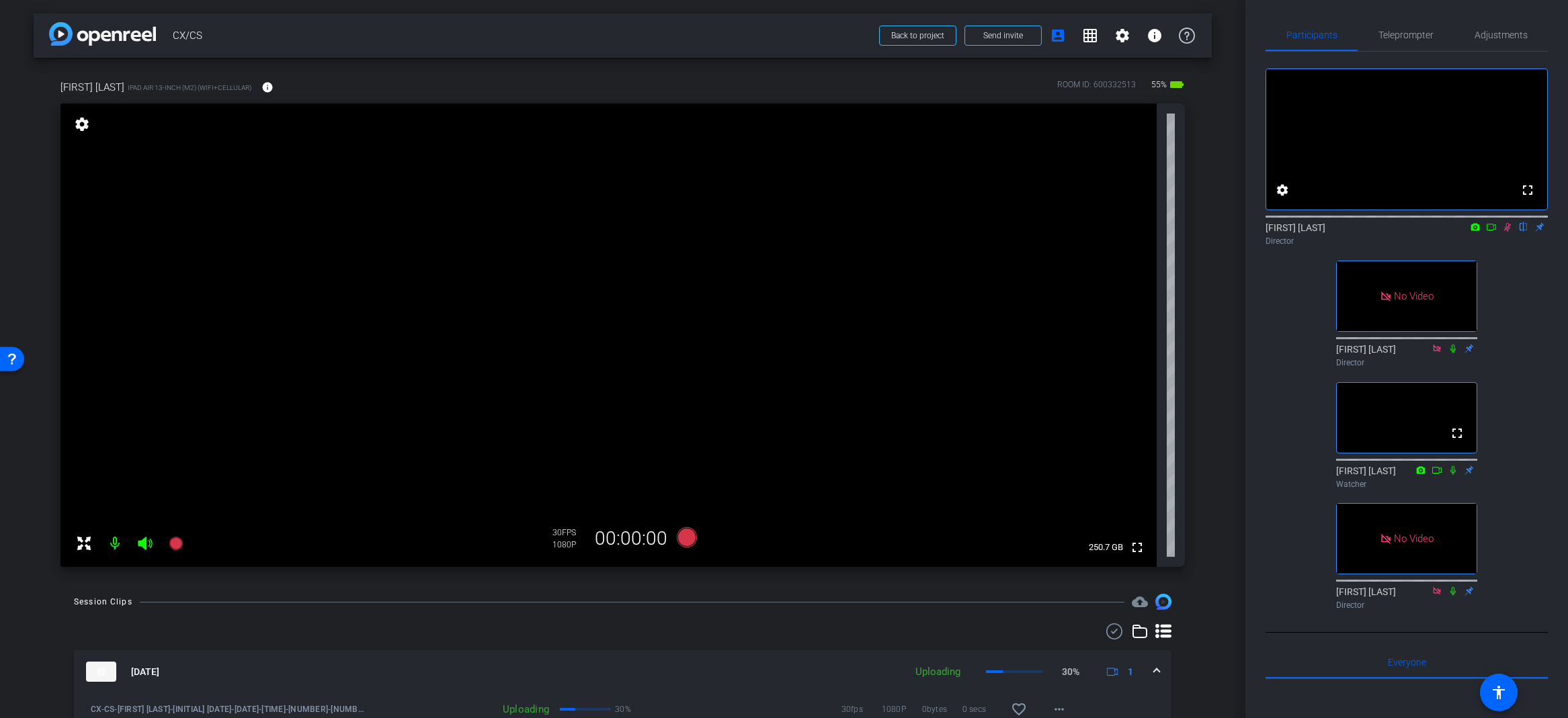 click 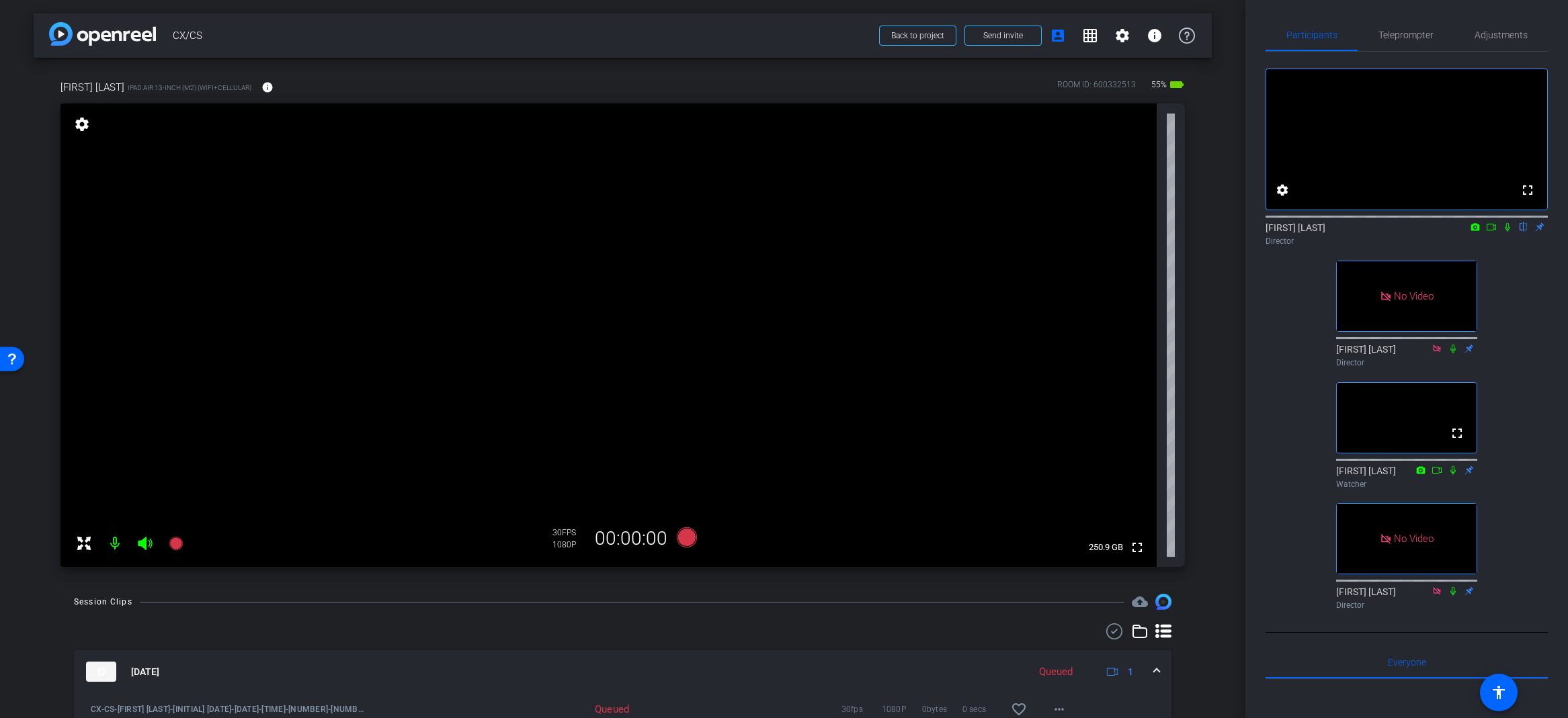 drag, startPoint x: 388, startPoint y: 627, endPoint x: 362, endPoint y: 623, distance: 26.305893 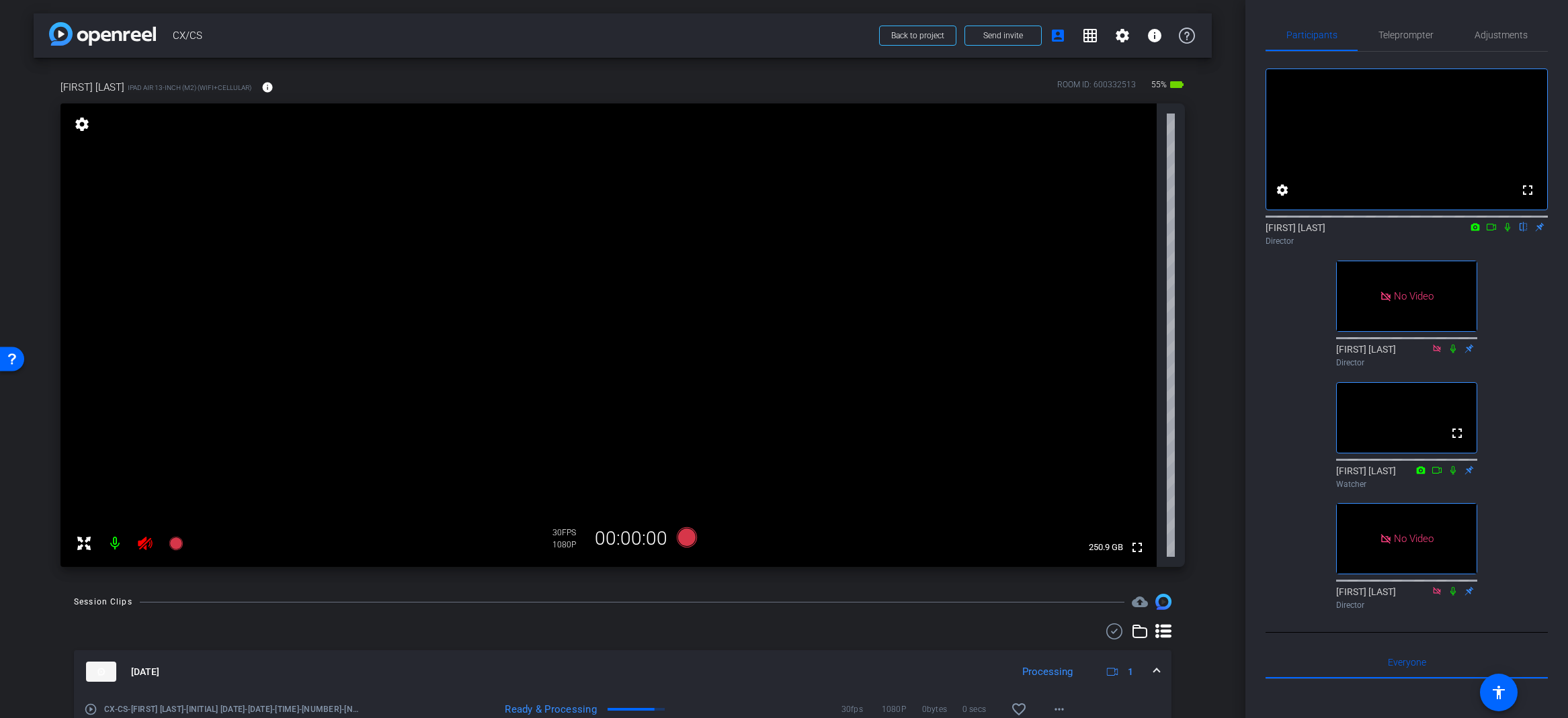 click 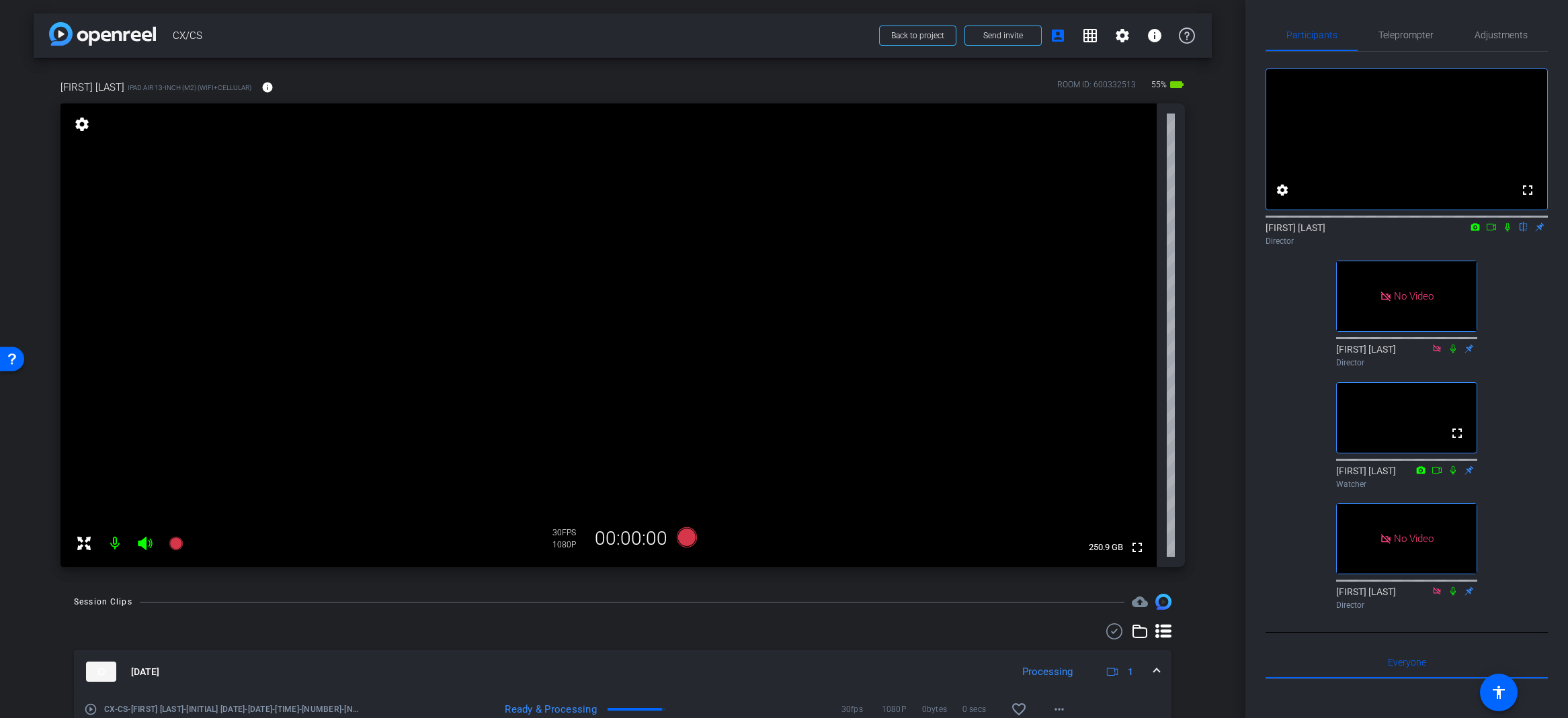 drag, startPoint x: 1528, startPoint y: 302, endPoint x: 1517, endPoint y: 272, distance: 31.953091 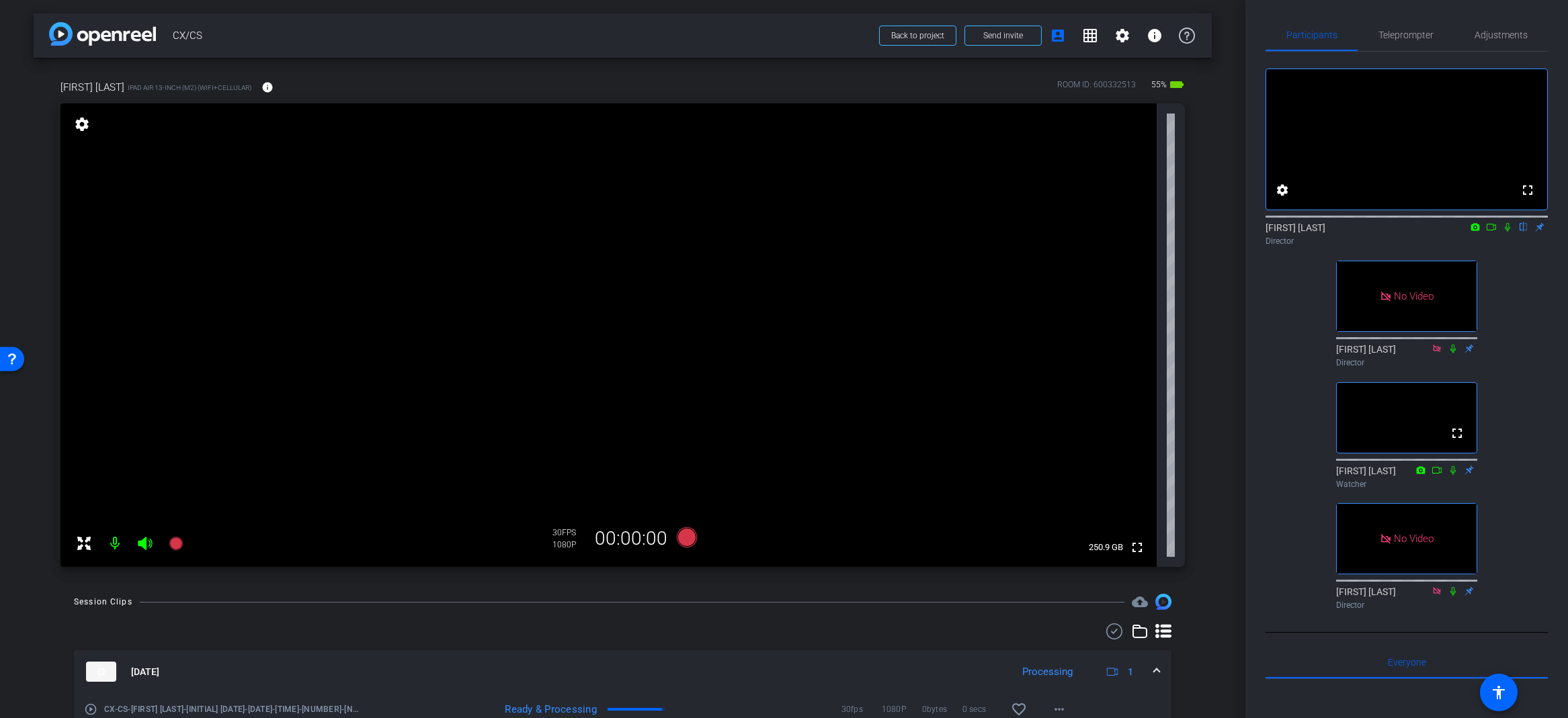 drag, startPoint x: 1508, startPoint y: 246, endPoint x: 1508, endPoint y: 283, distance: 37 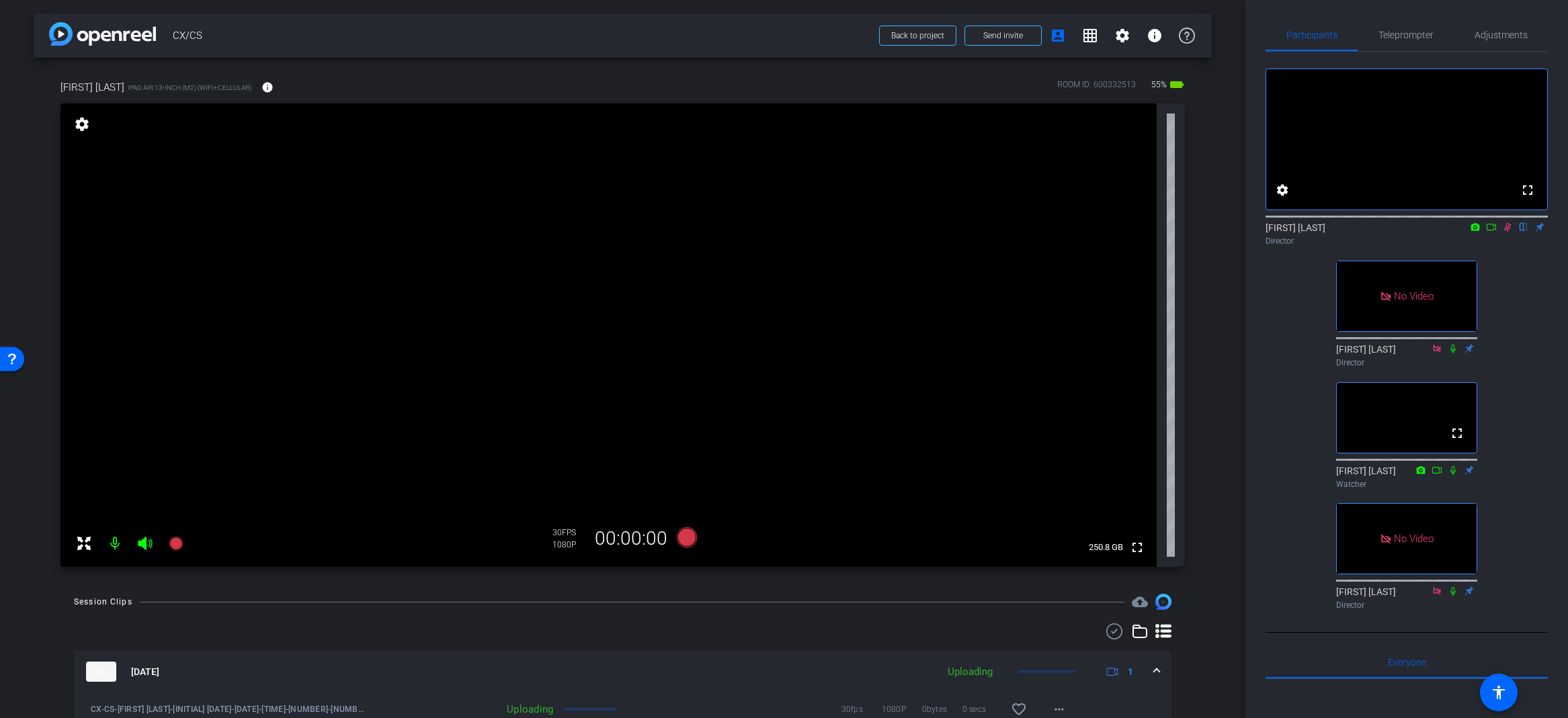 click 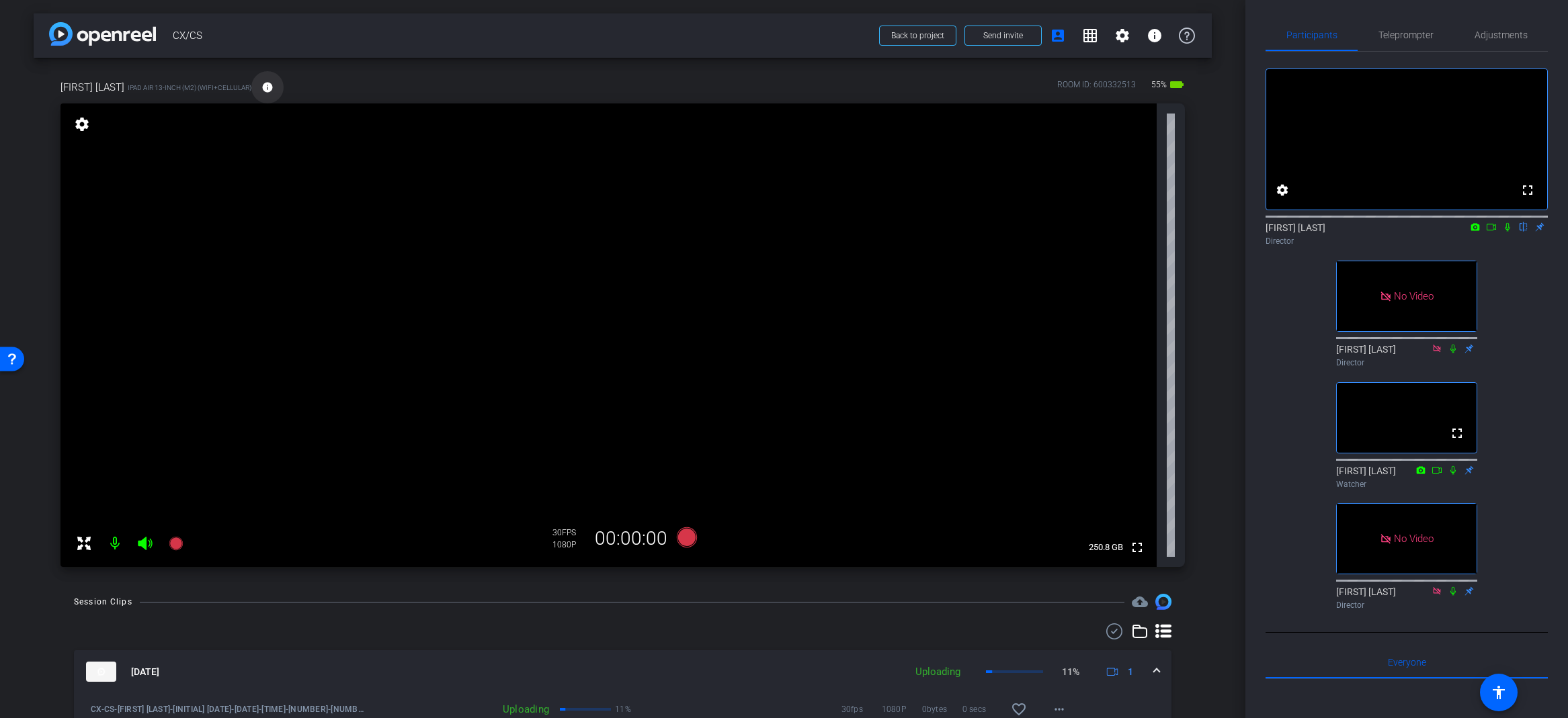 click on "info" at bounding box center [267, 87] 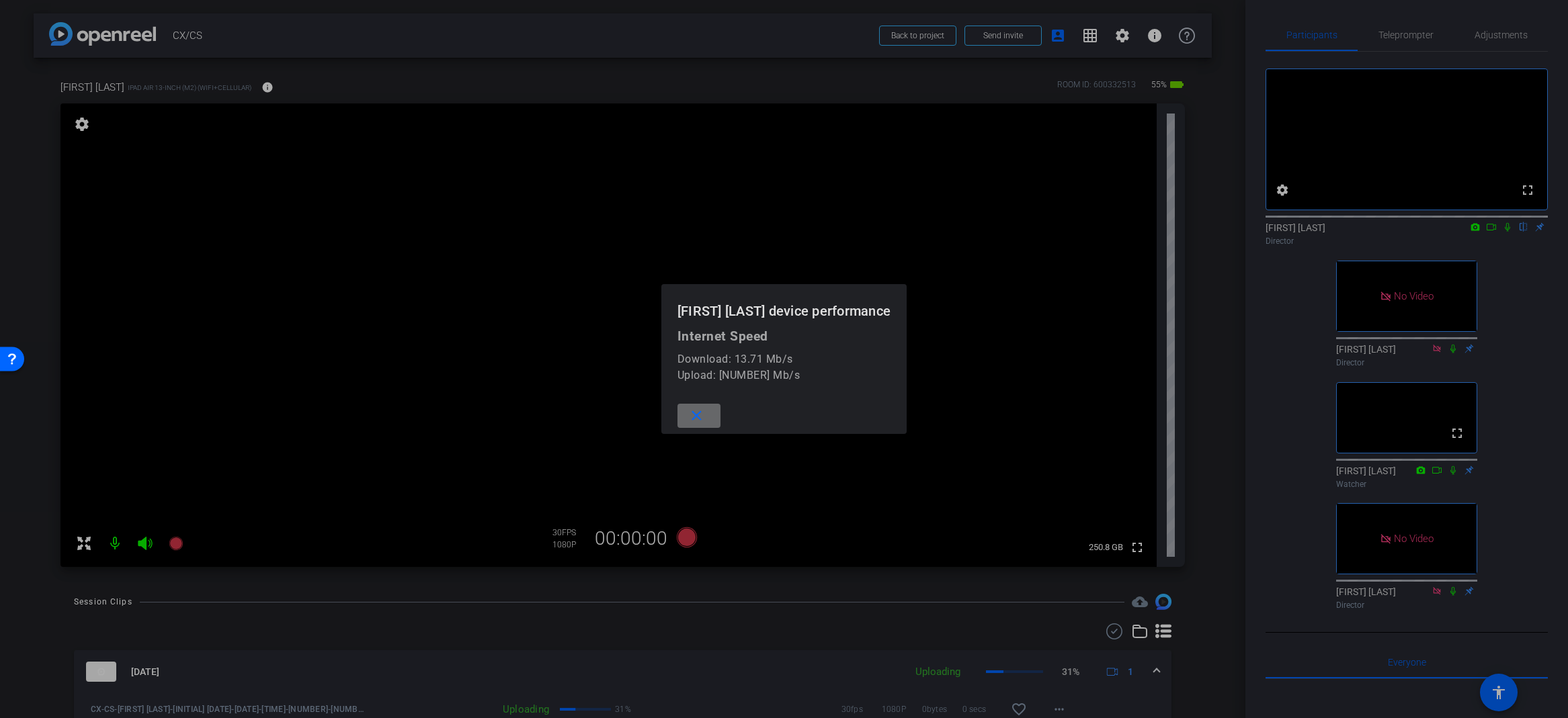 click on "close" at bounding box center [696, 416] 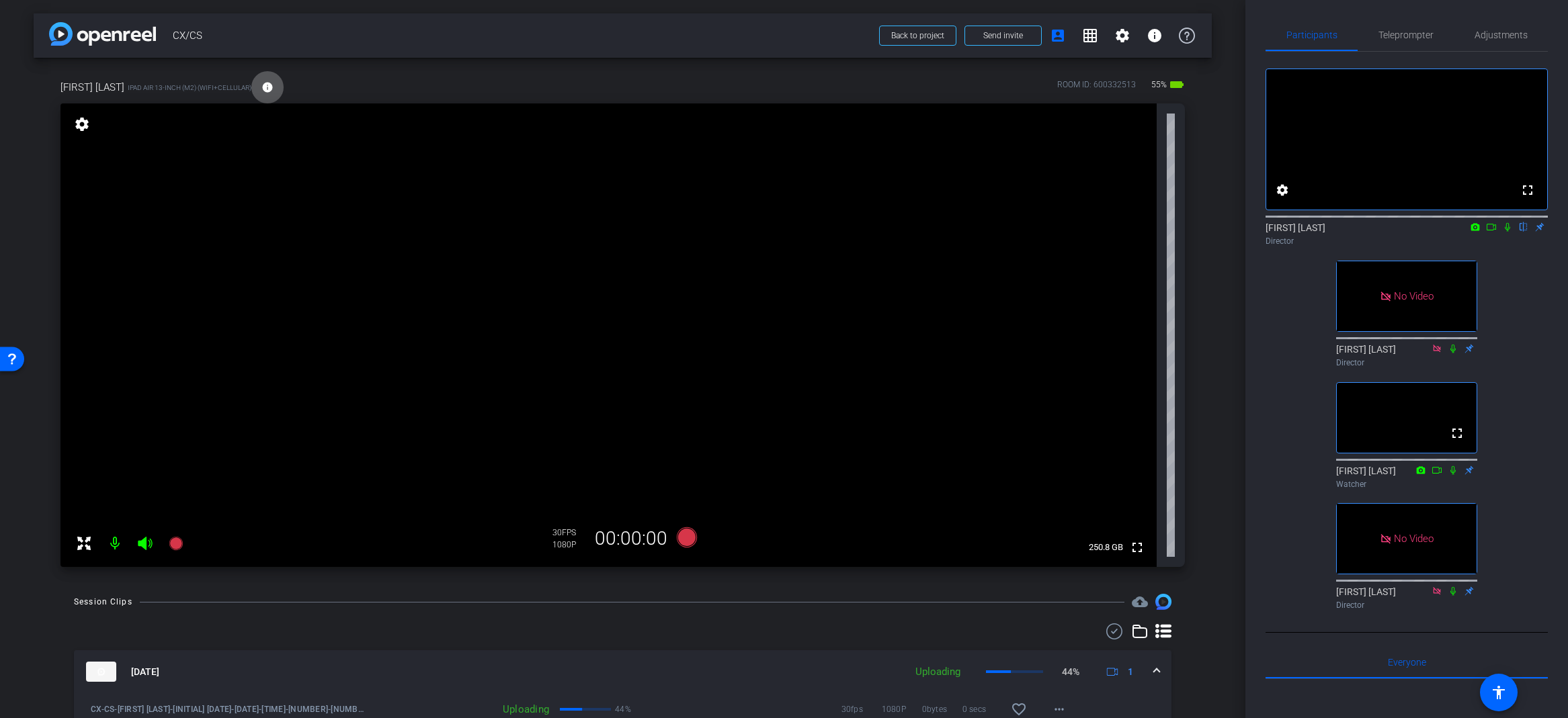 click 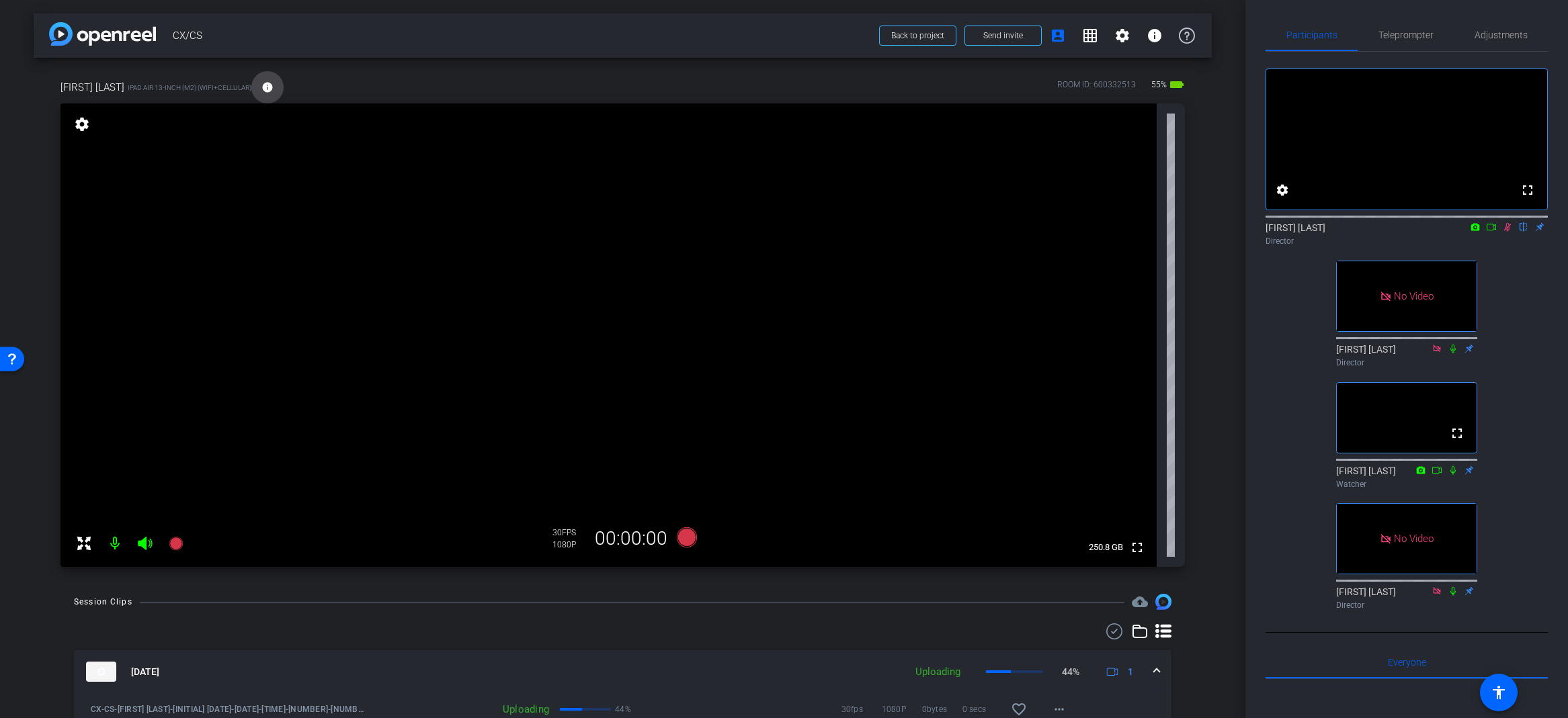 click on "info" at bounding box center [267, 87] 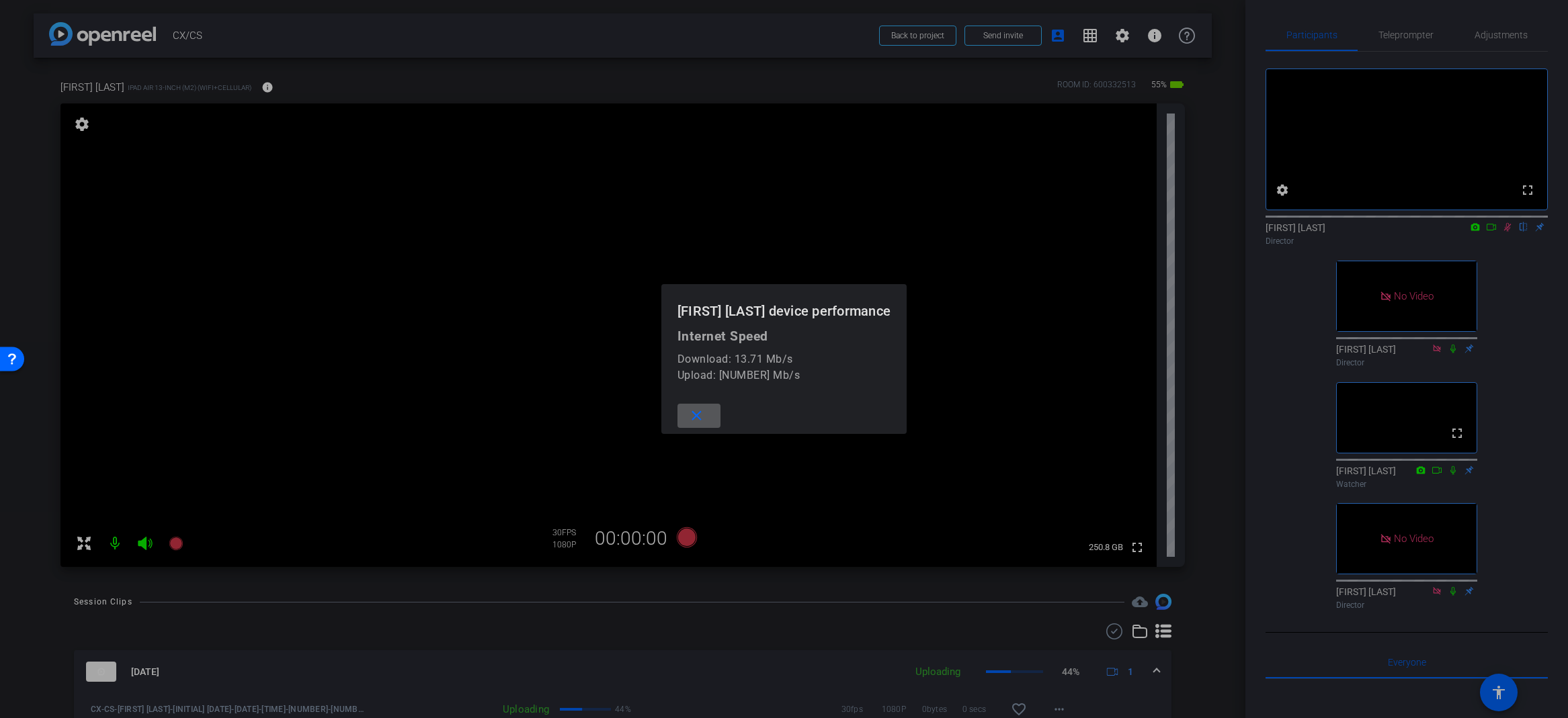 click on "close" at bounding box center (696, 416) 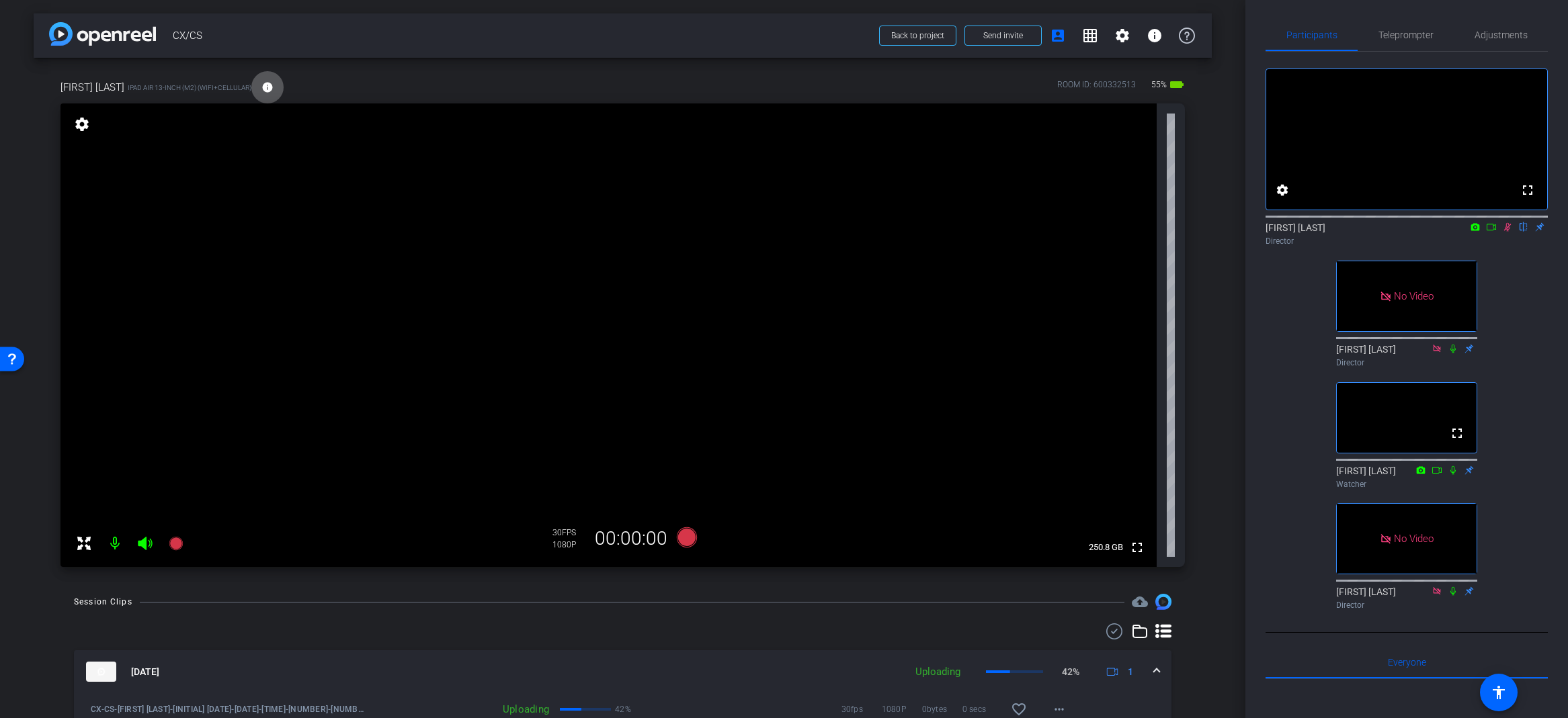 click 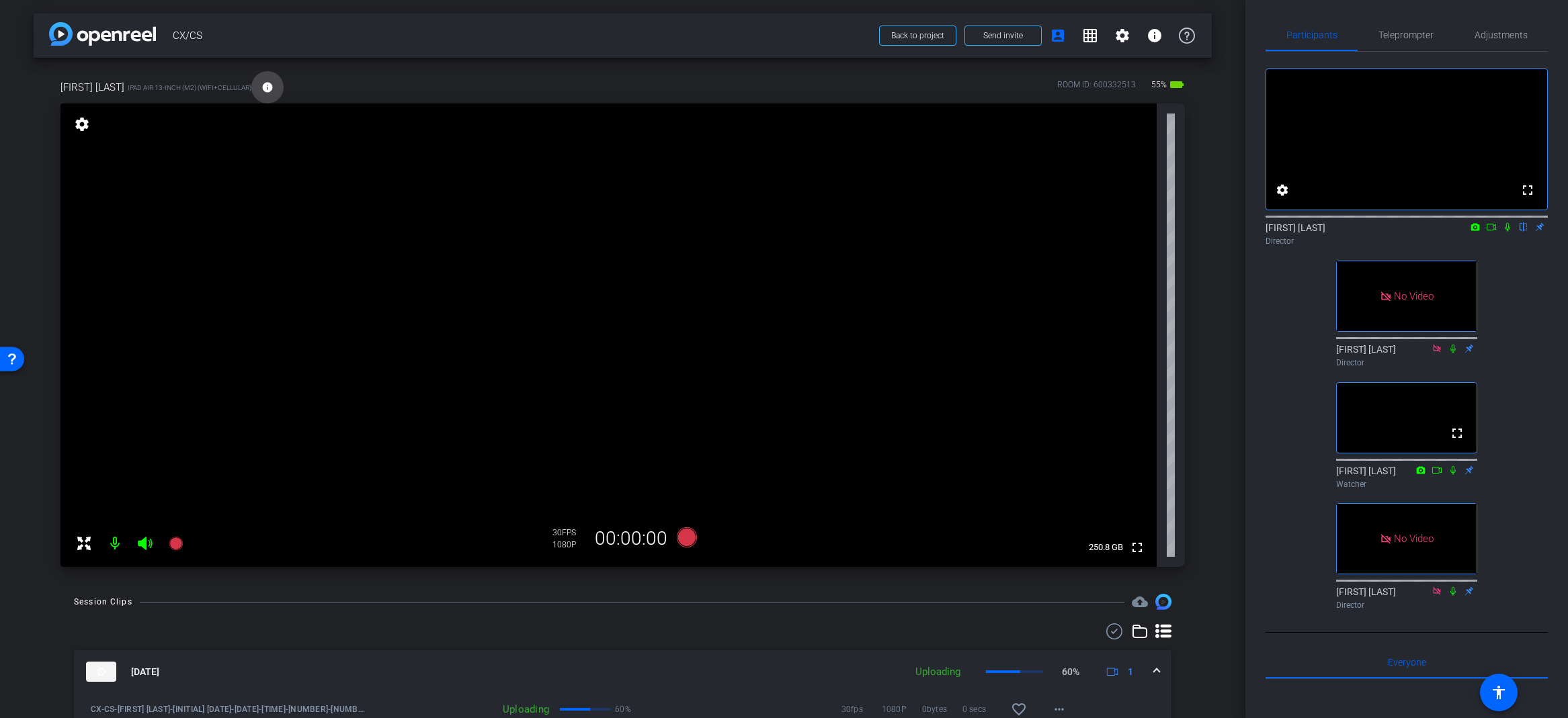 click on "info" at bounding box center [267, 87] 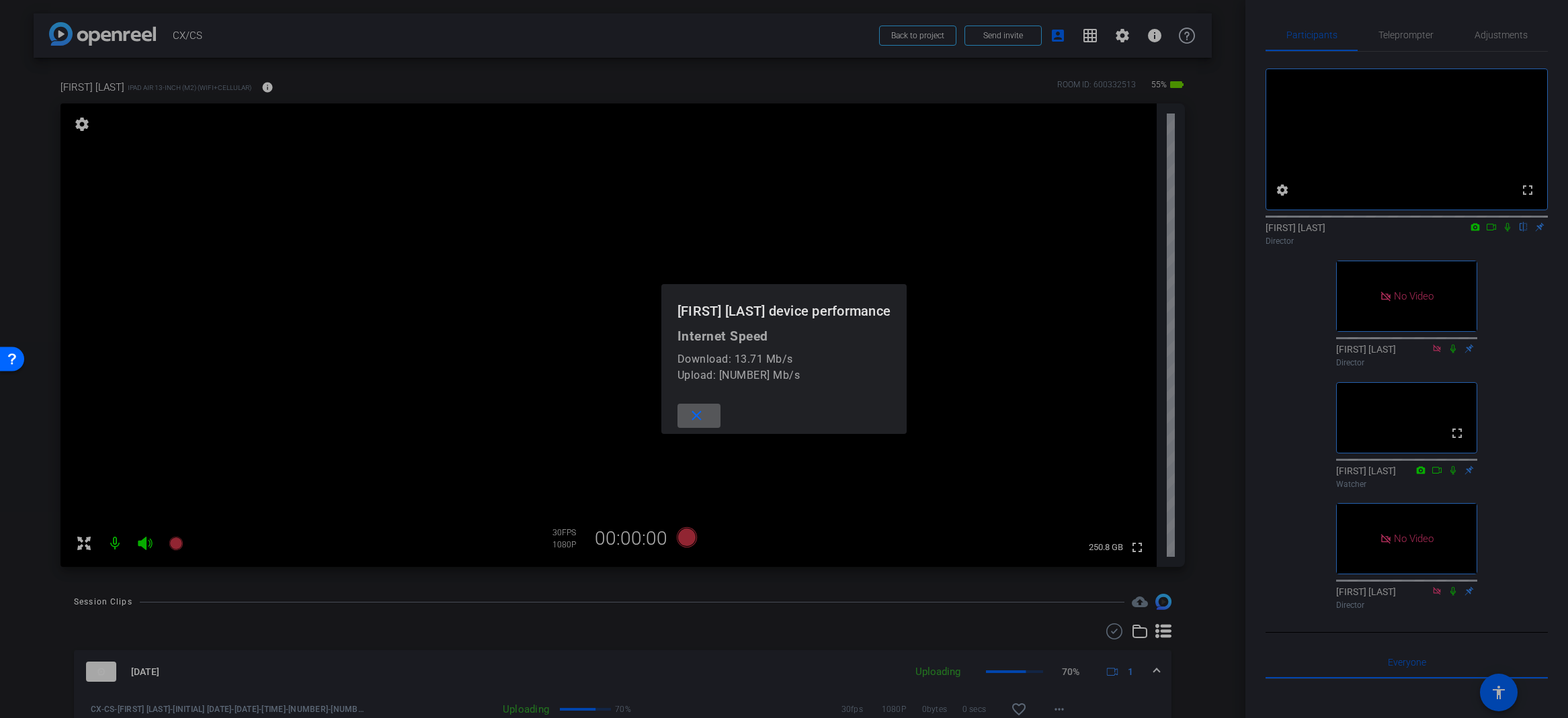 click at bounding box center (699, 416) 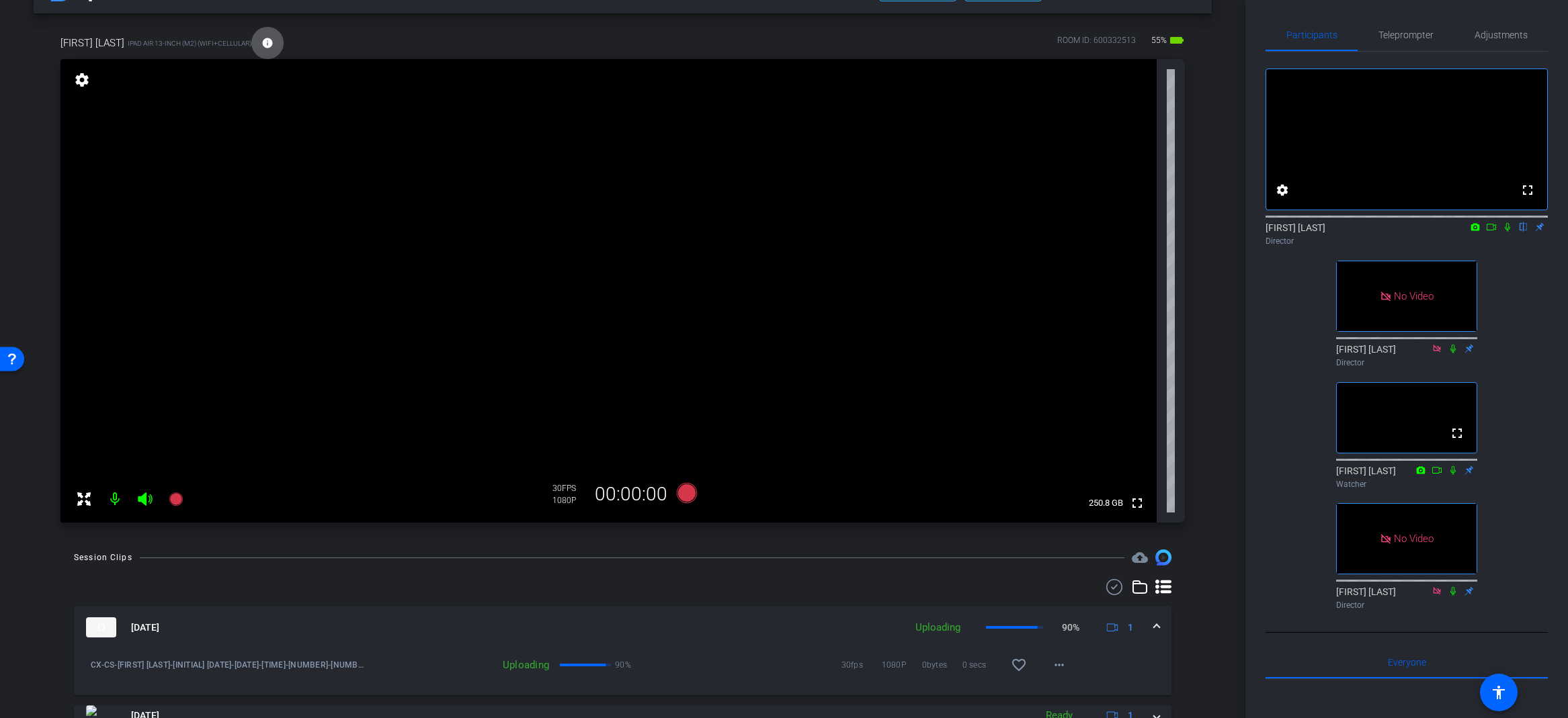 scroll, scrollTop: 52, scrollLeft: 0, axis: vertical 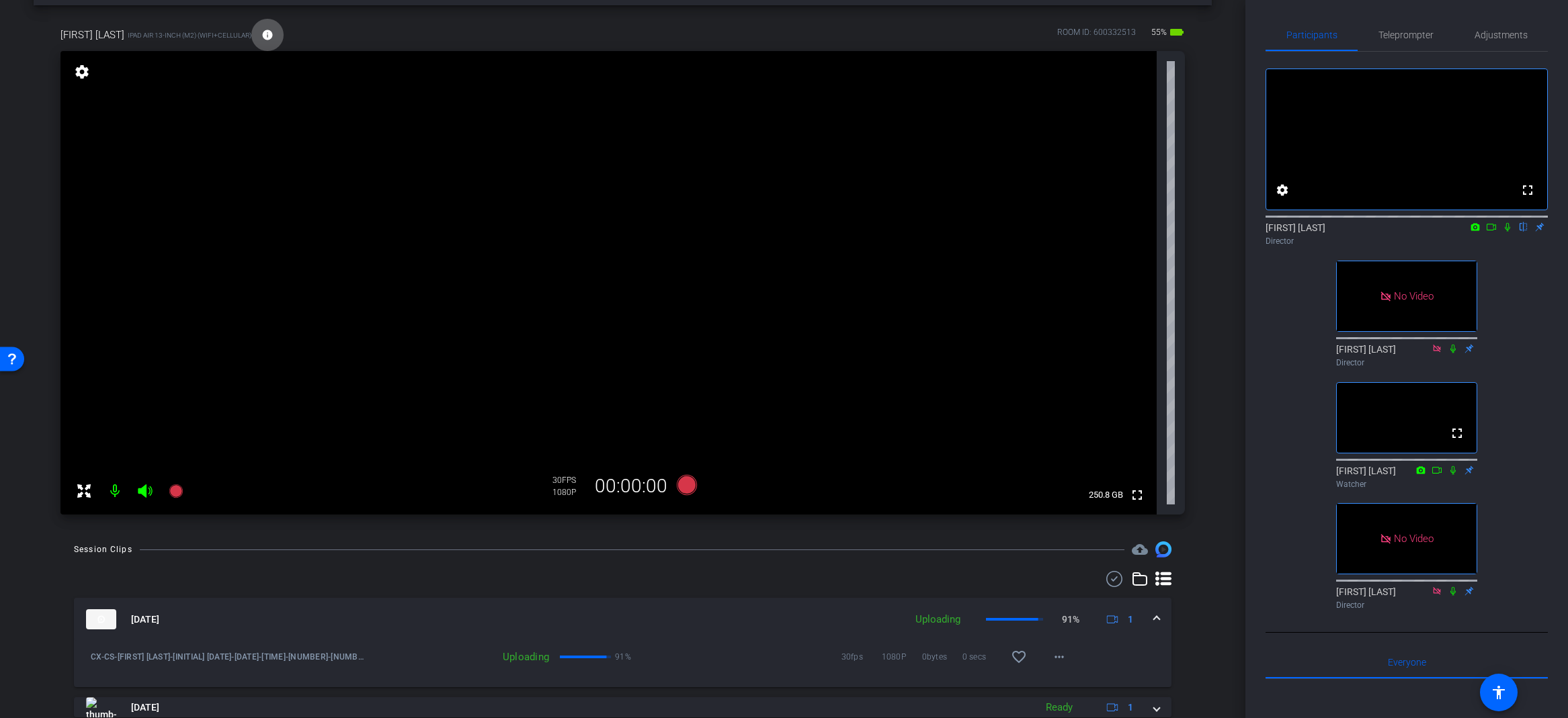 click on "info" at bounding box center (267, 35) 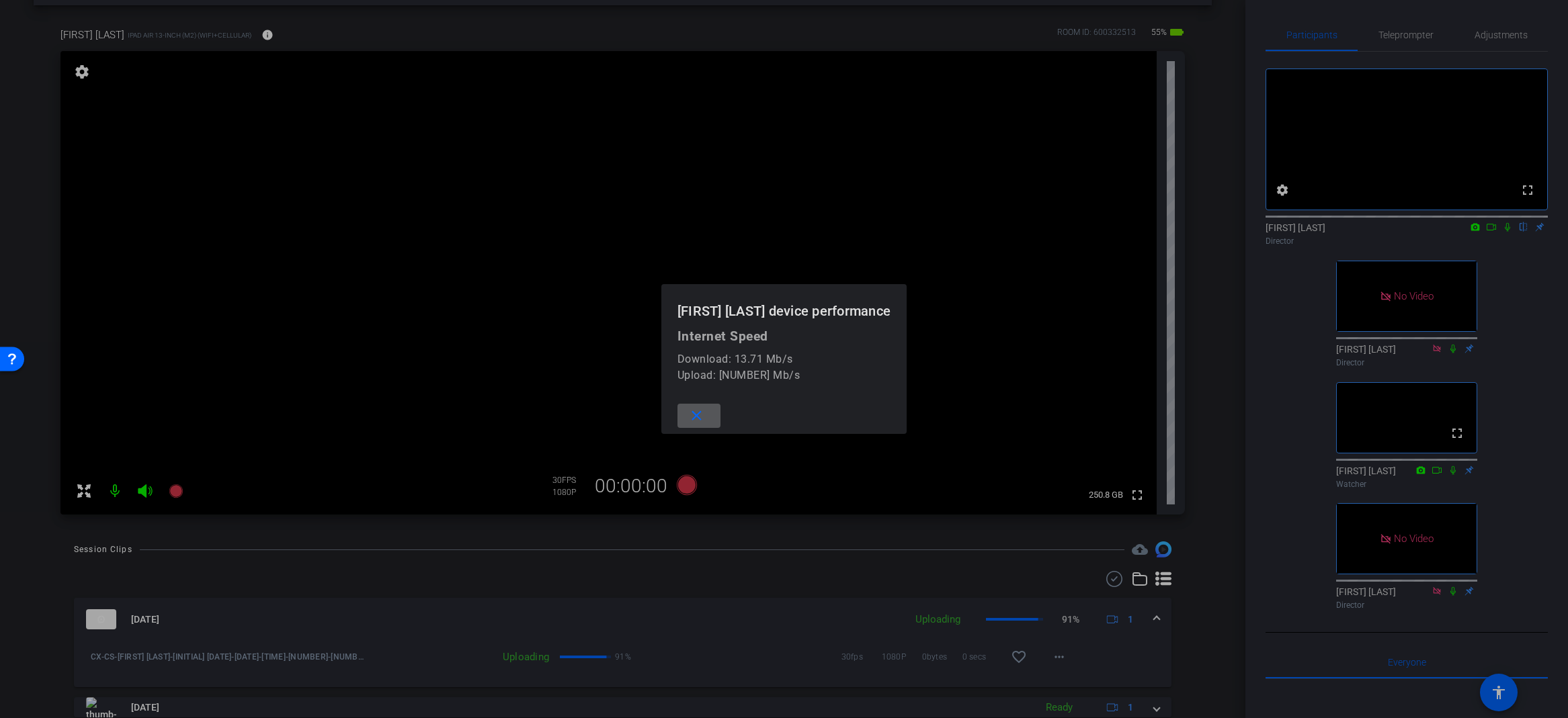 click on "close" at bounding box center (696, 416) 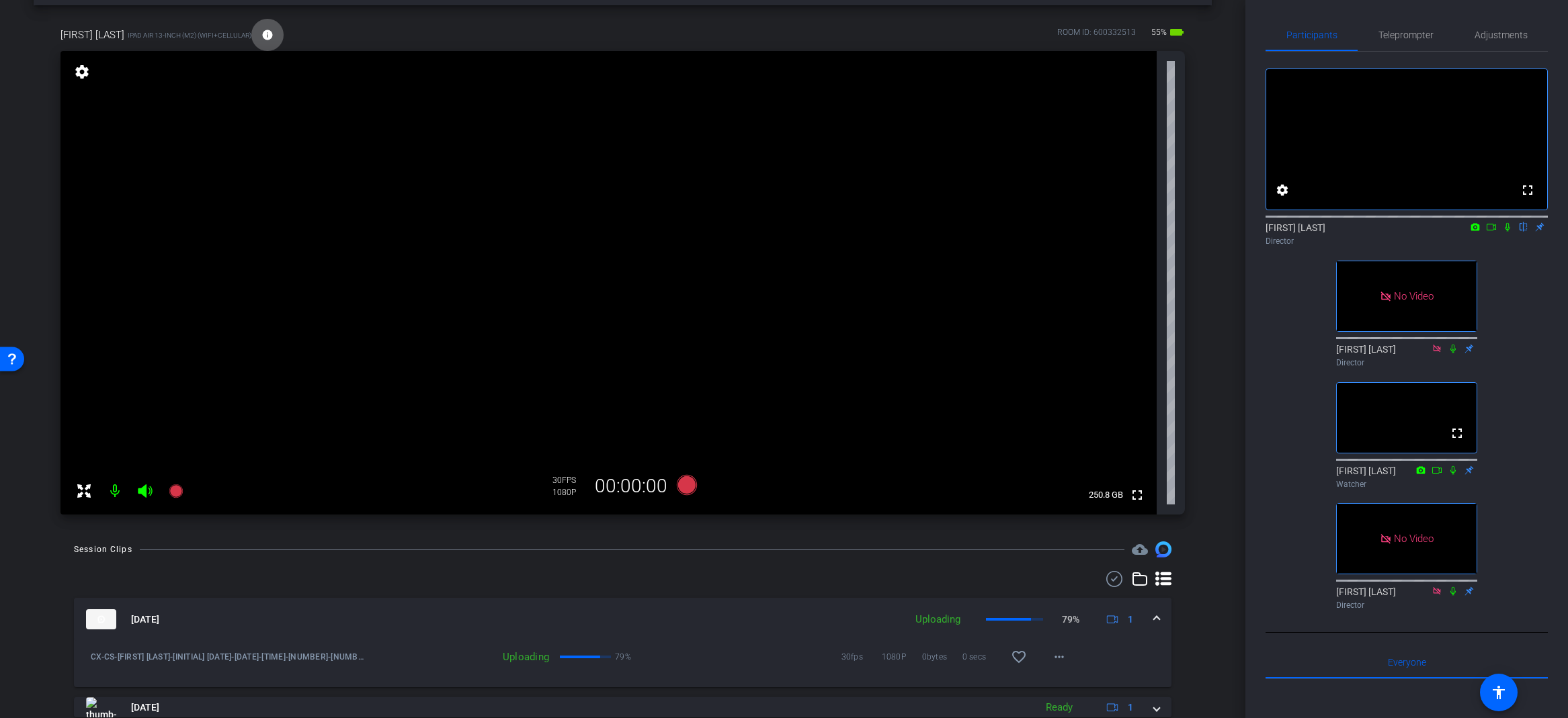 click on "[DATE]" at bounding box center [492, 619] 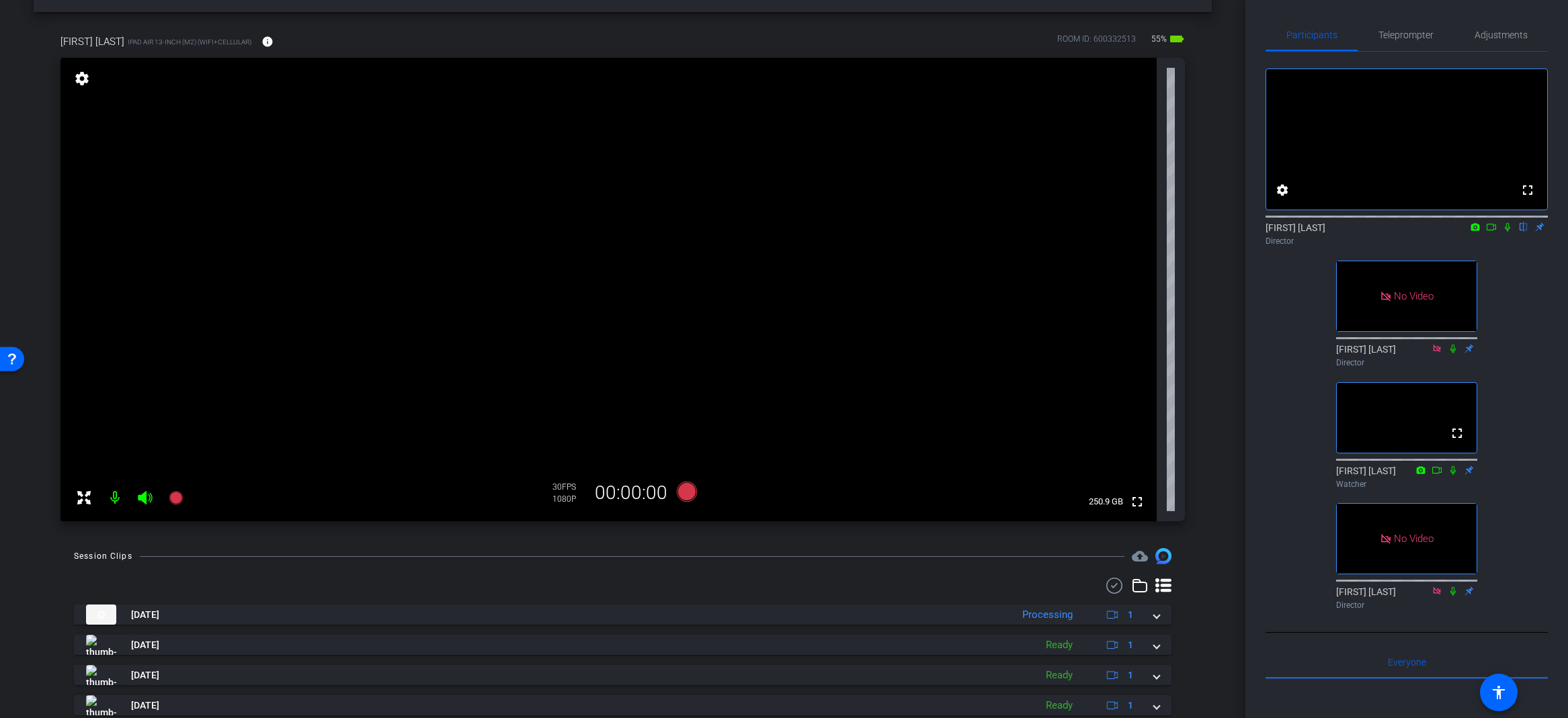 scroll, scrollTop: 30, scrollLeft: 0, axis: vertical 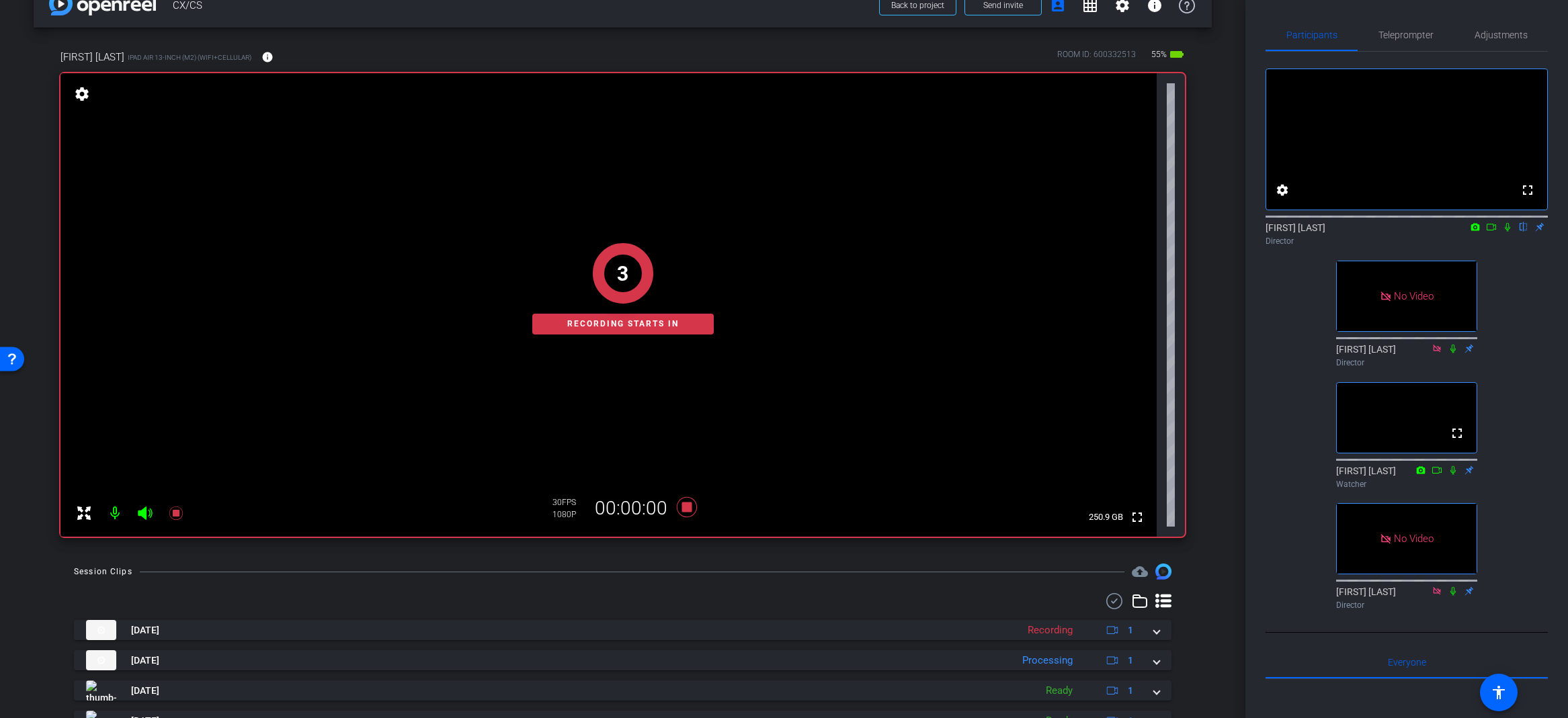 drag, startPoint x: 1507, startPoint y: 244, endPoint x: 1512, endPoint y: 269, distance: 25.4951 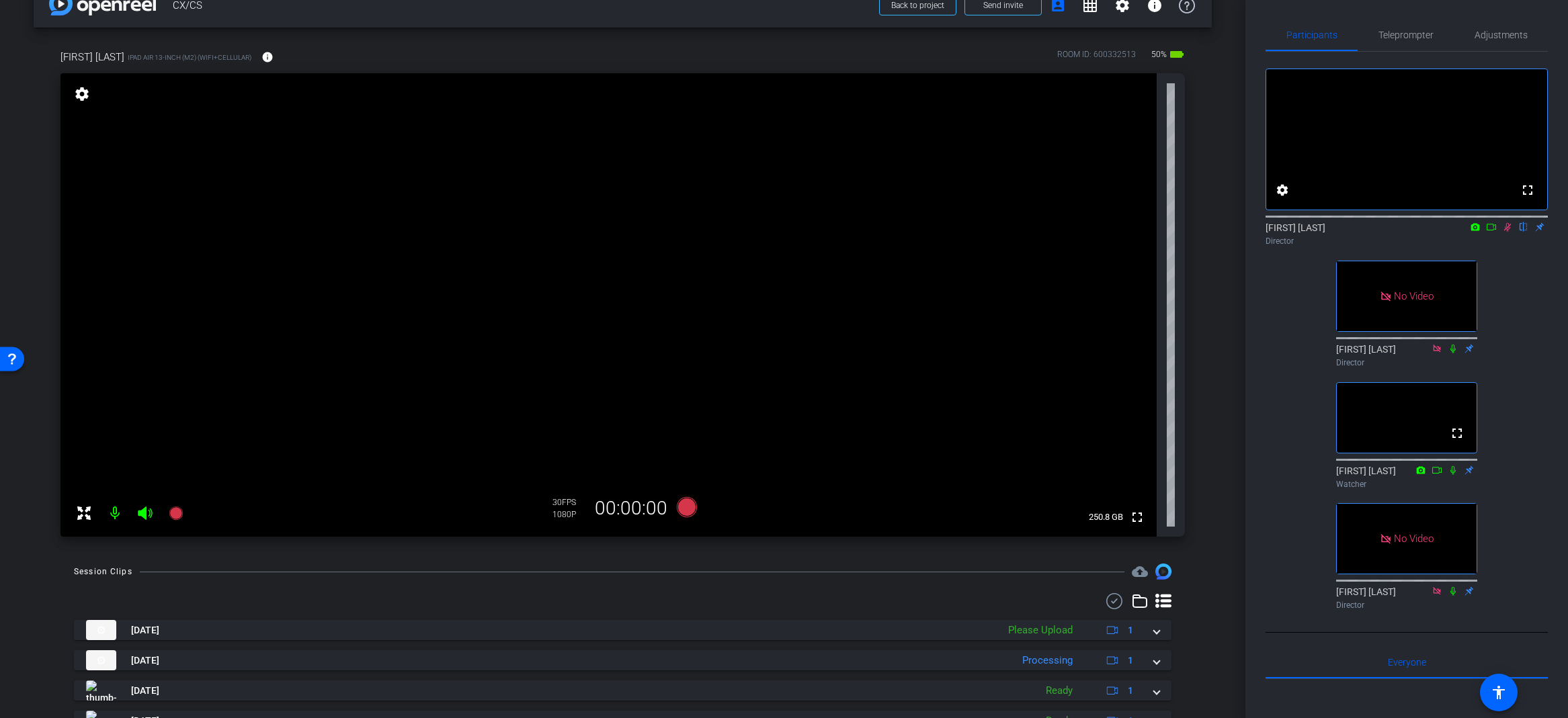 click 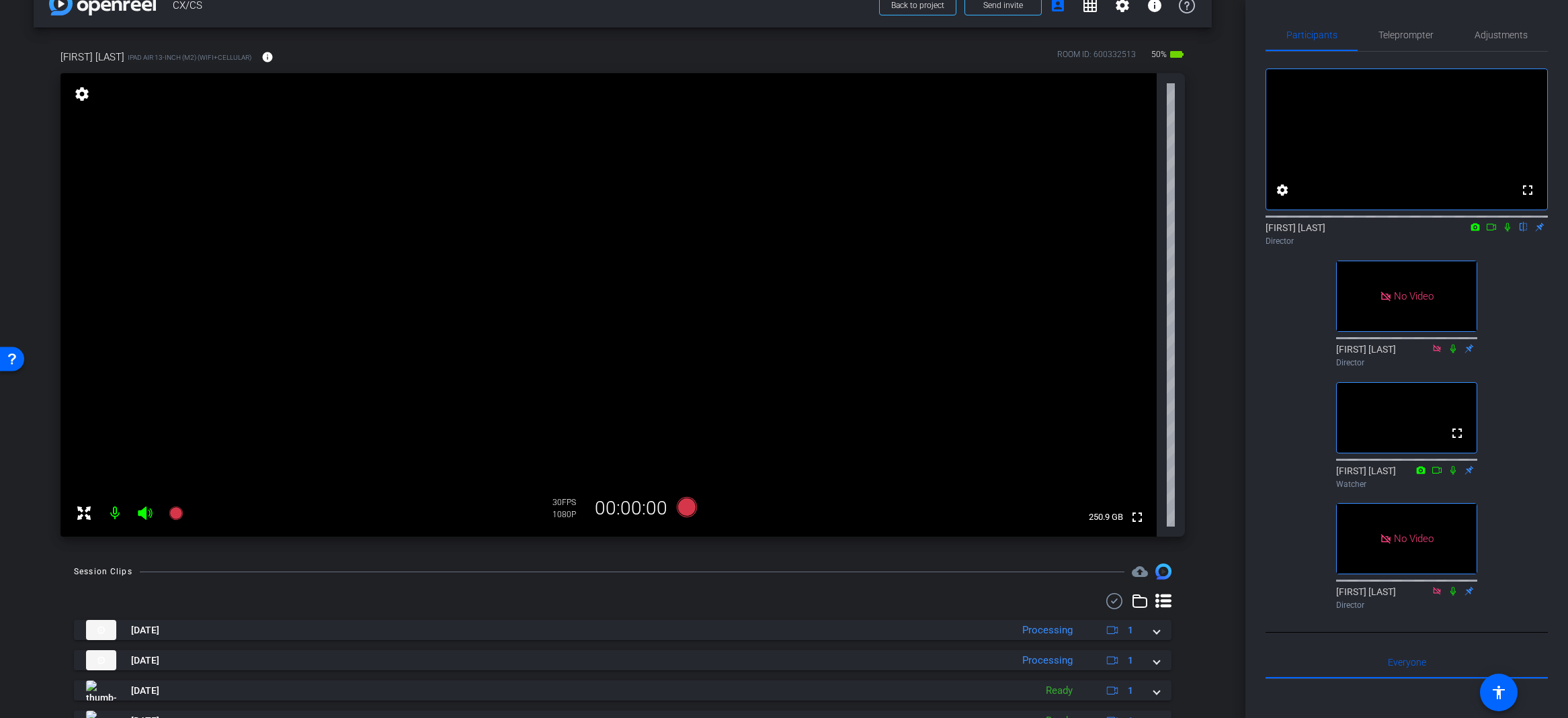 drag, startPoint x: 1505, startPoint y: 244, endPoint x: 1497, endPoint y: 252, distance: 11.313708 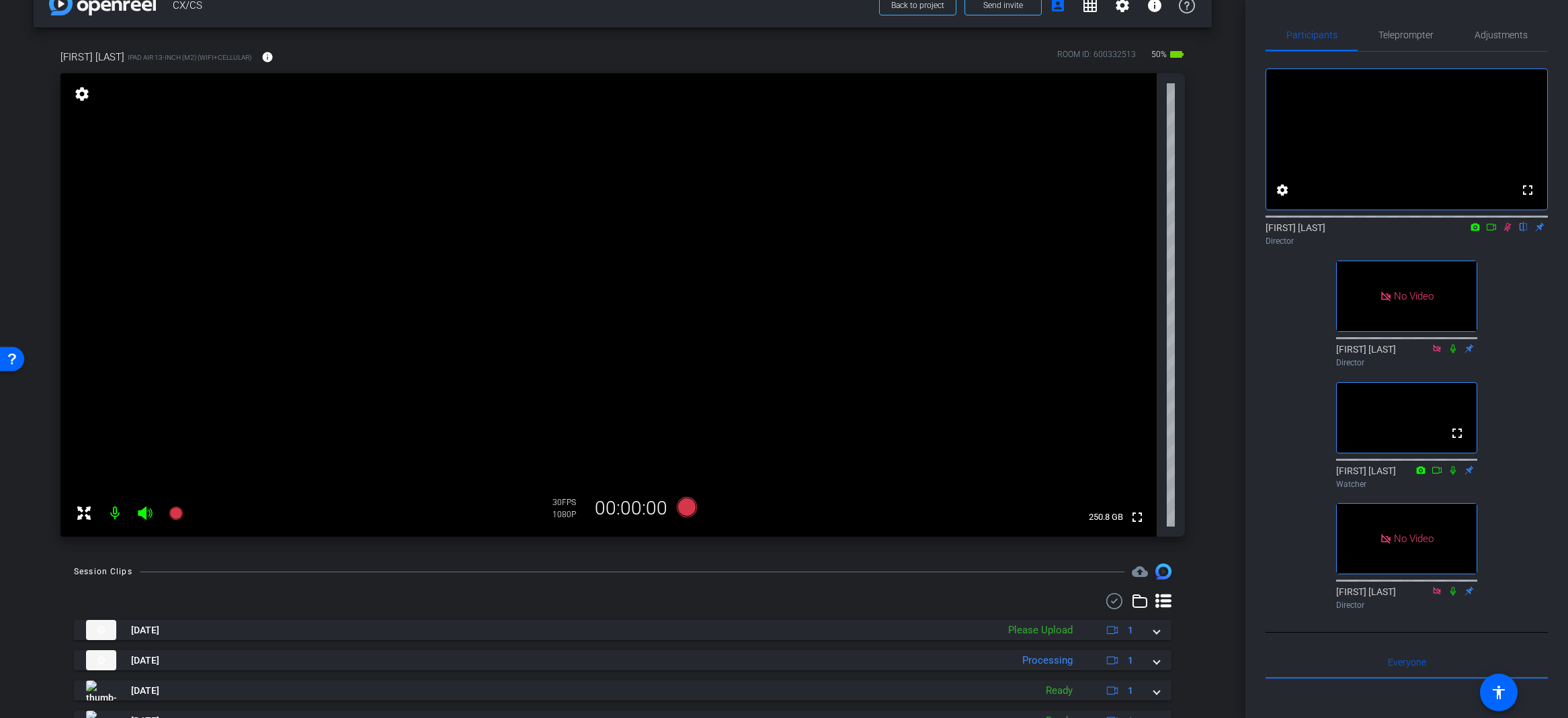 drag, startPoint x: 1508, startPoint y: 244, endPoint x: 1509, endPoint y: 253, distance: 9.0553851 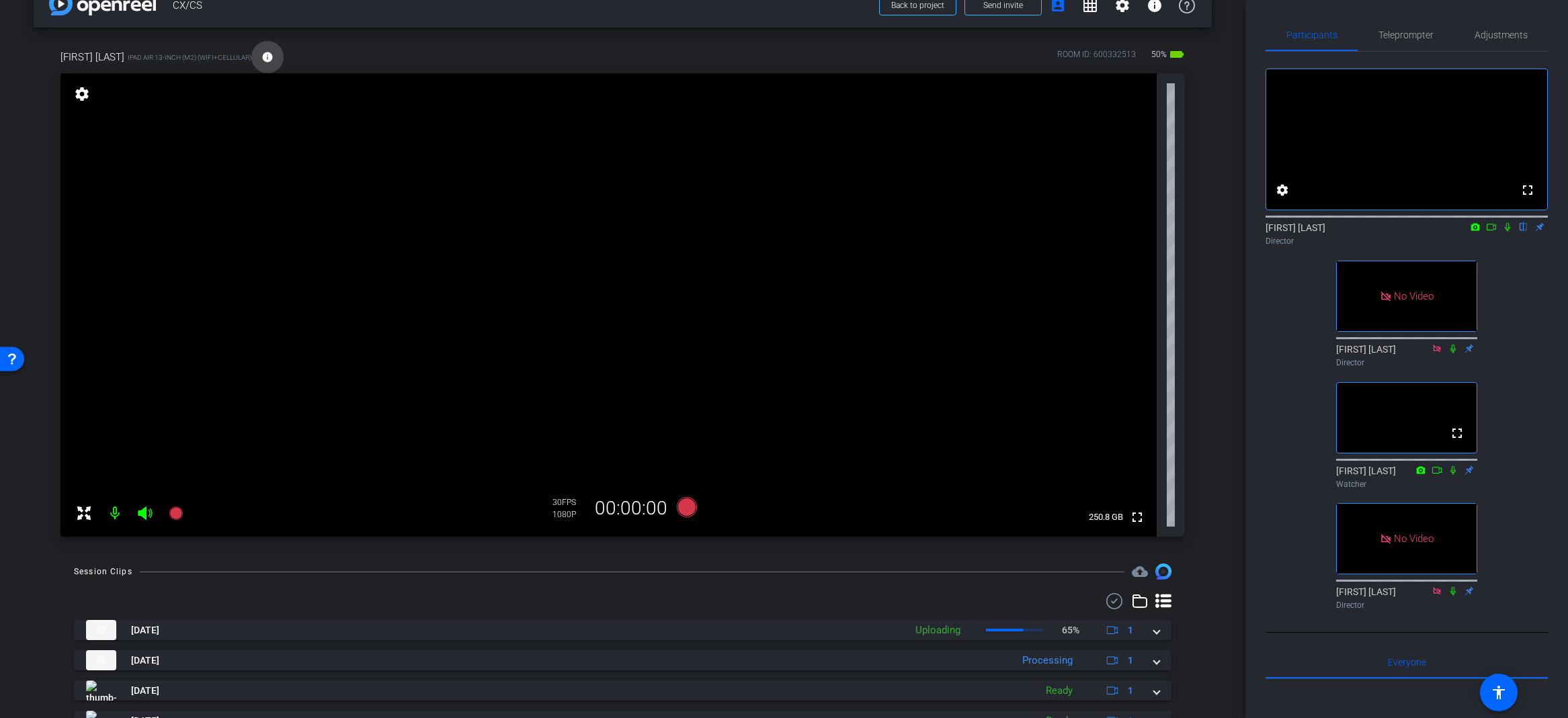 click on "info" at bounding box center [267, 57] 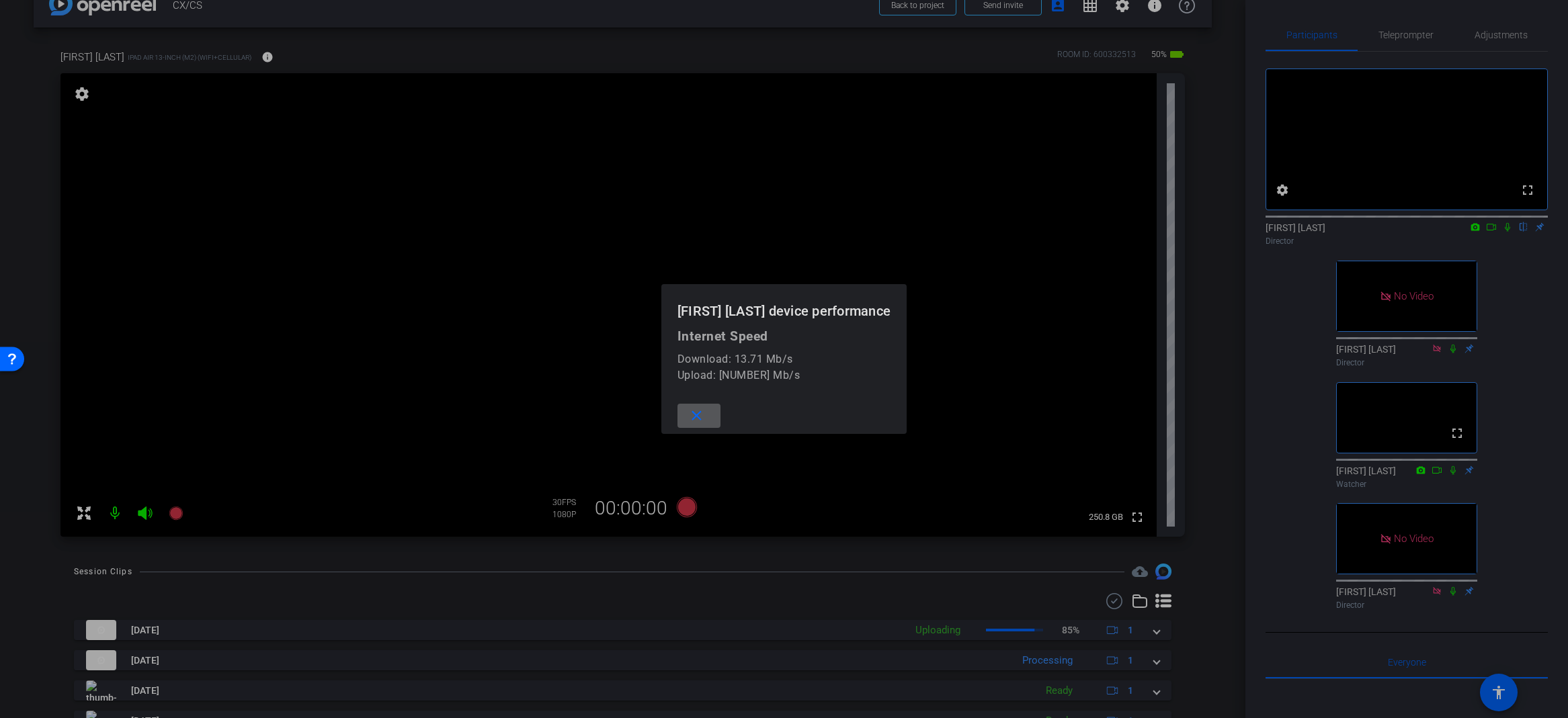 click at bounding box center [699, 416] 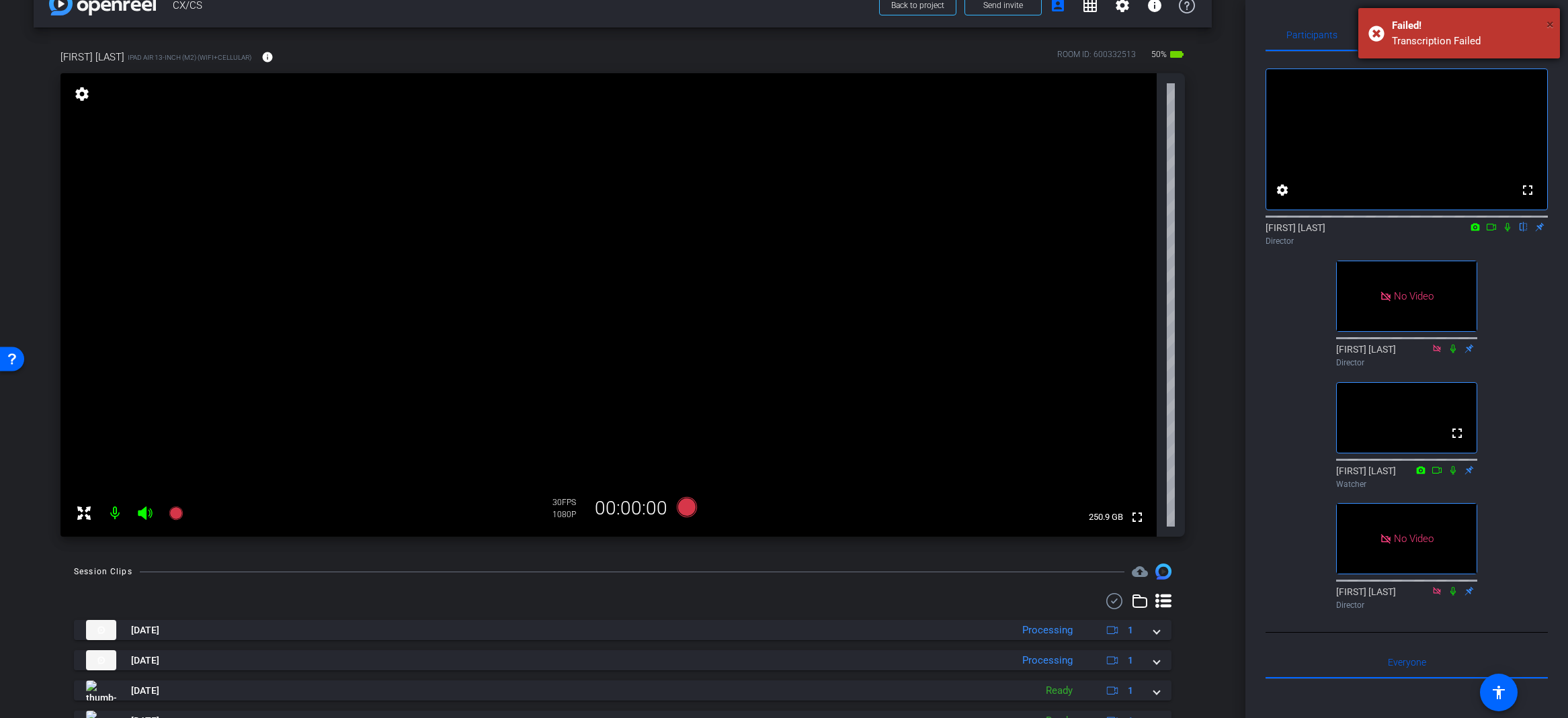 click on "×" at bounding box center (1550, 24) 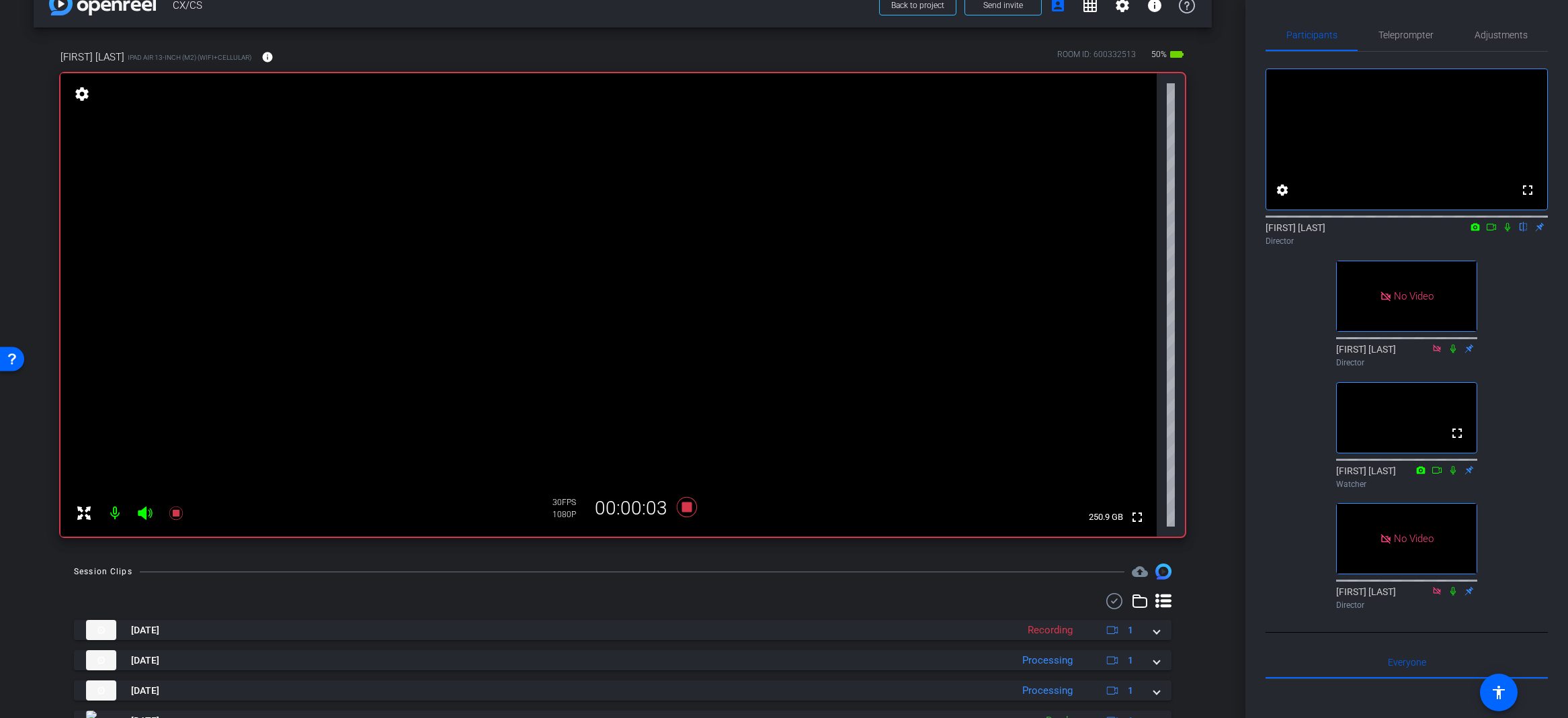 drag, startPoint x: 1508, startPoint y: 246, endPoint x: 1509, endPoint y: 258, distance: 12.041595 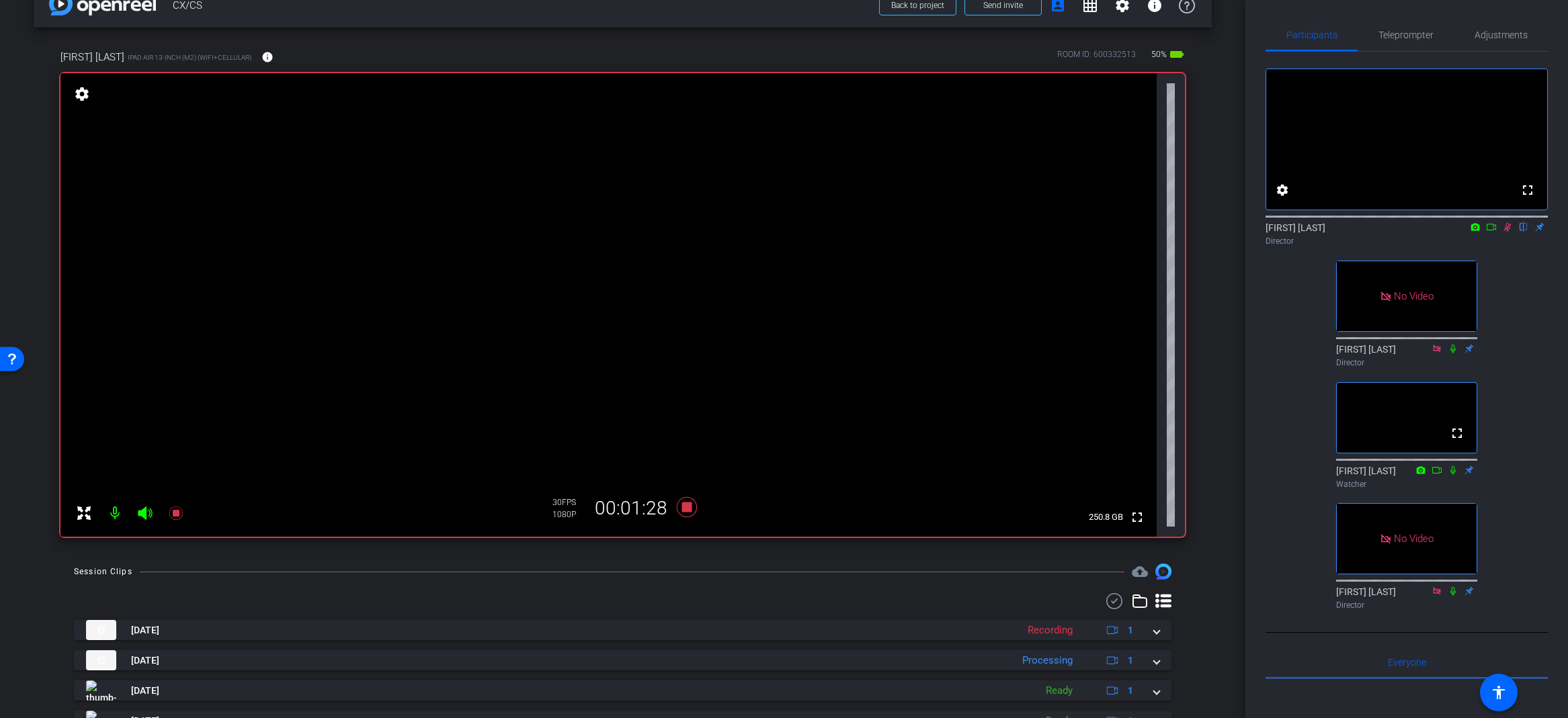click 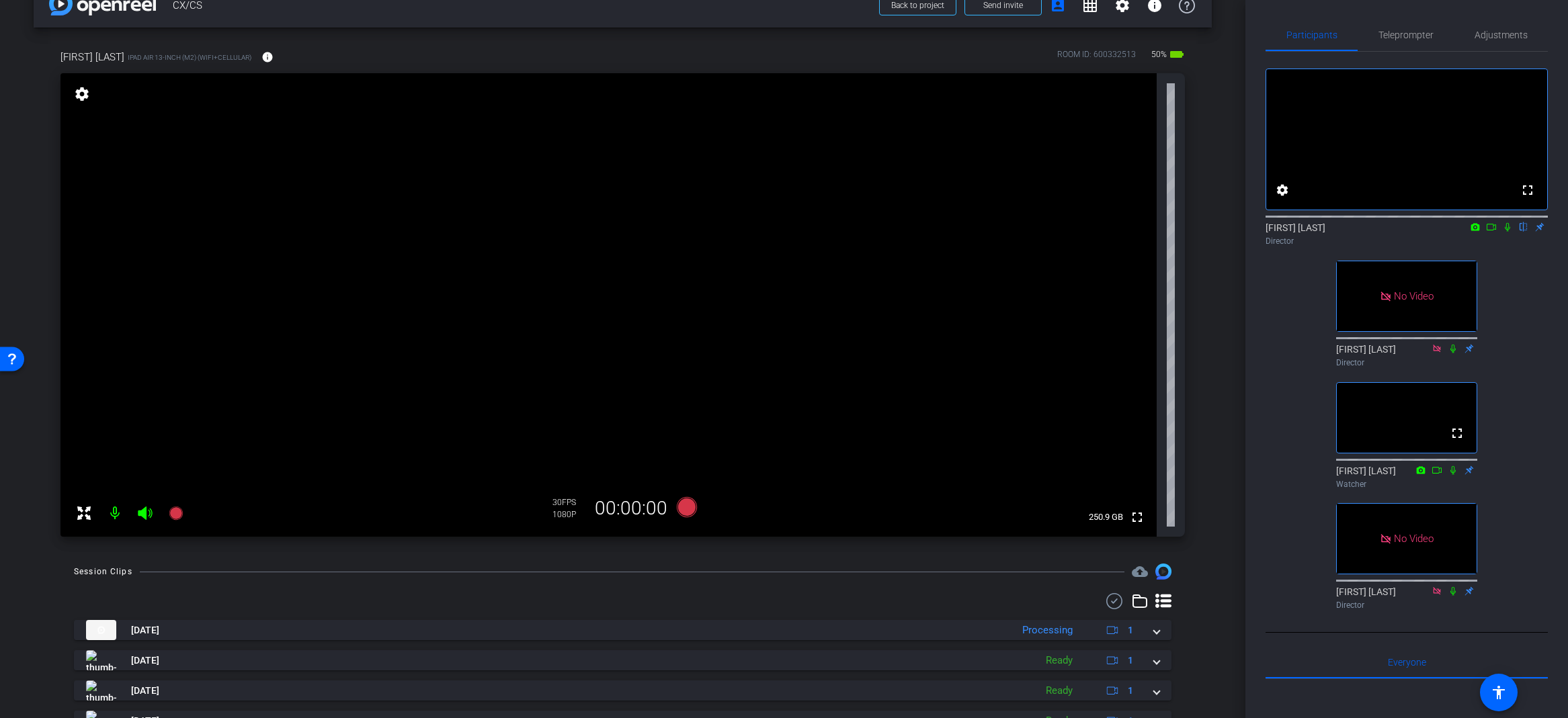 click 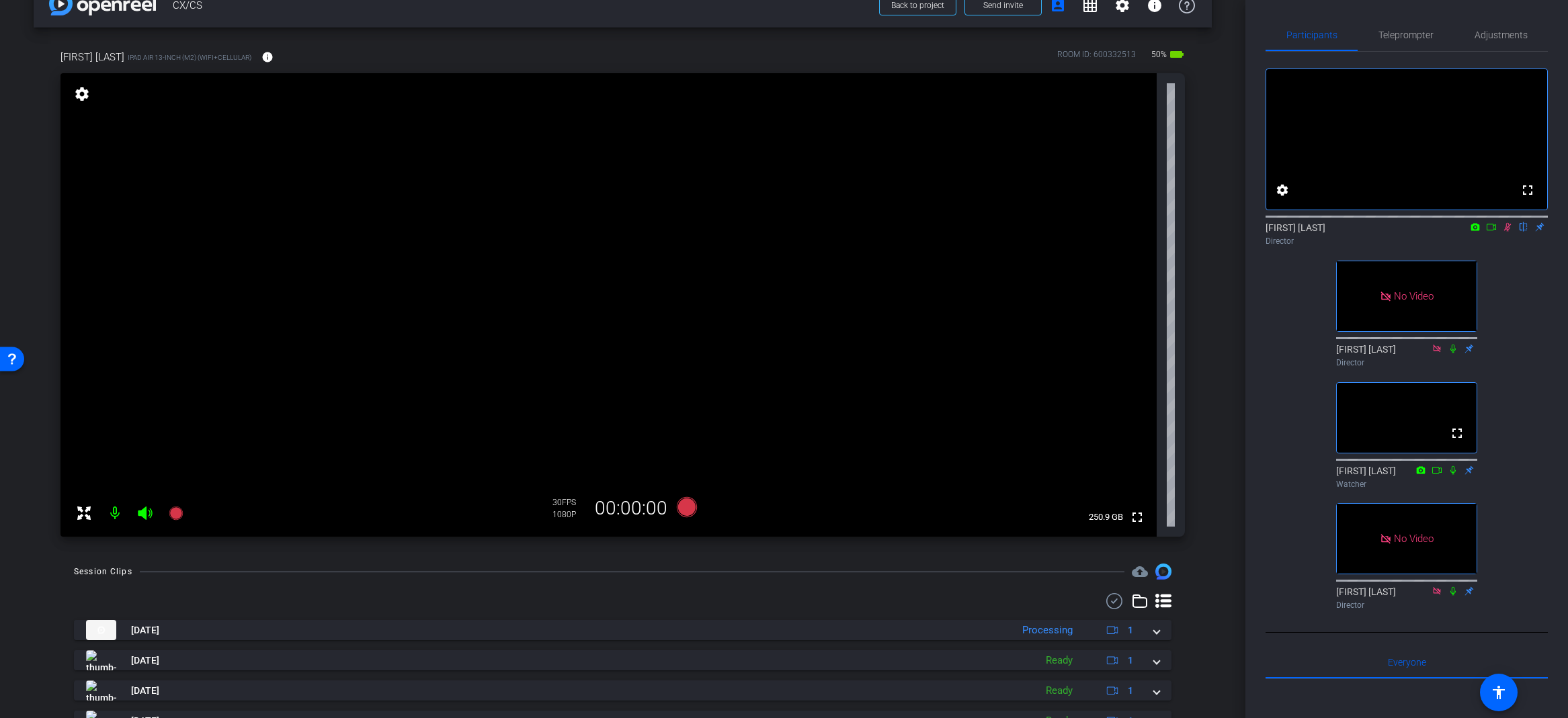 click 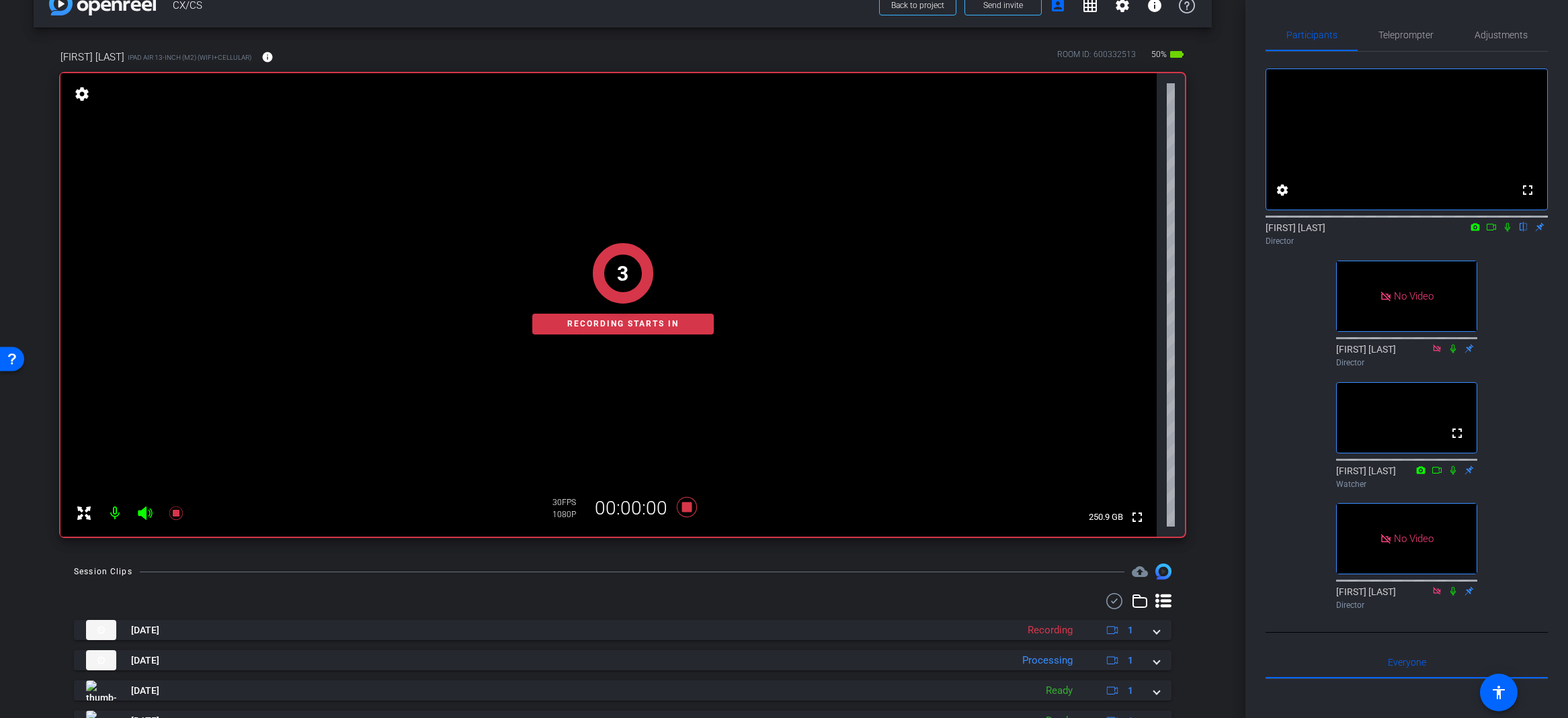 click 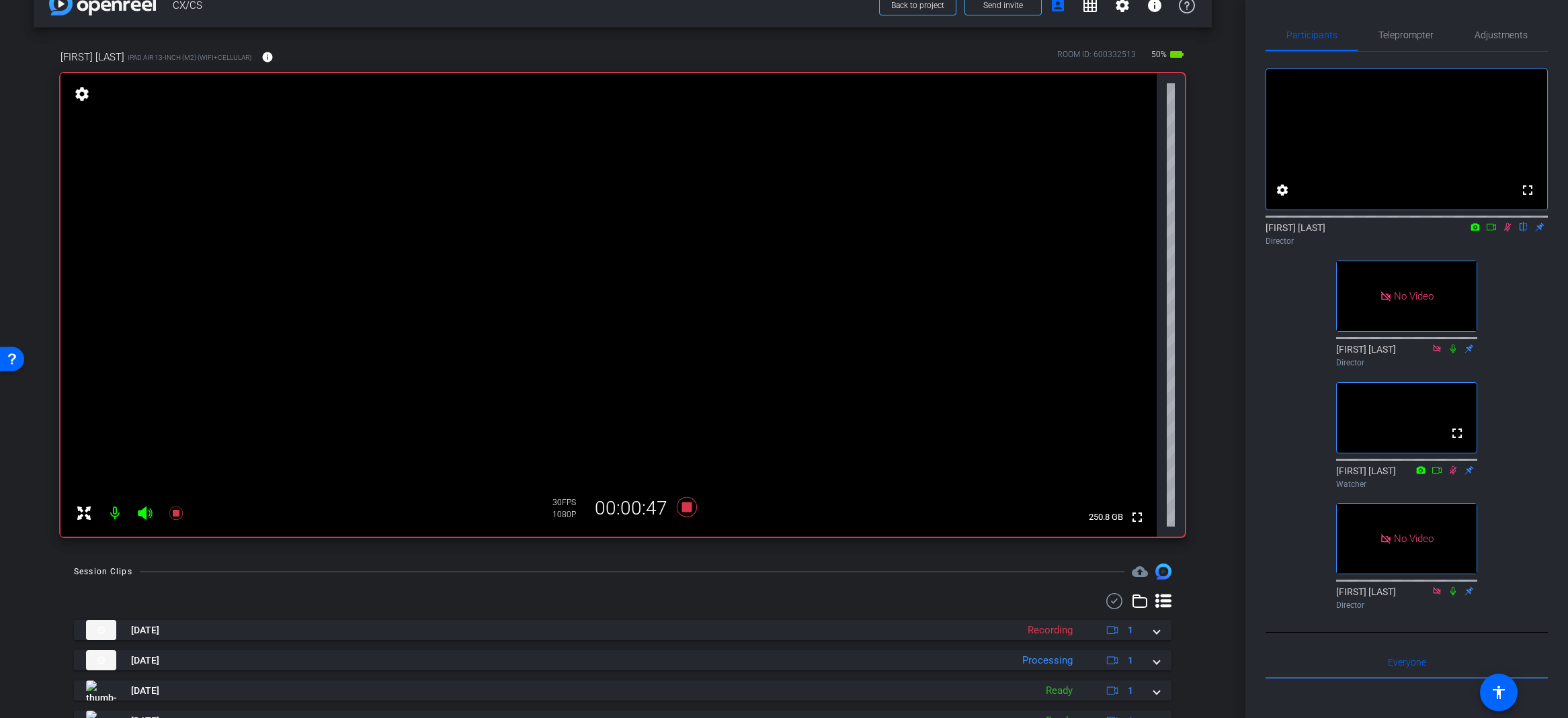 scroll, scrollTop: 0, scrollLeft: 0, axis: both 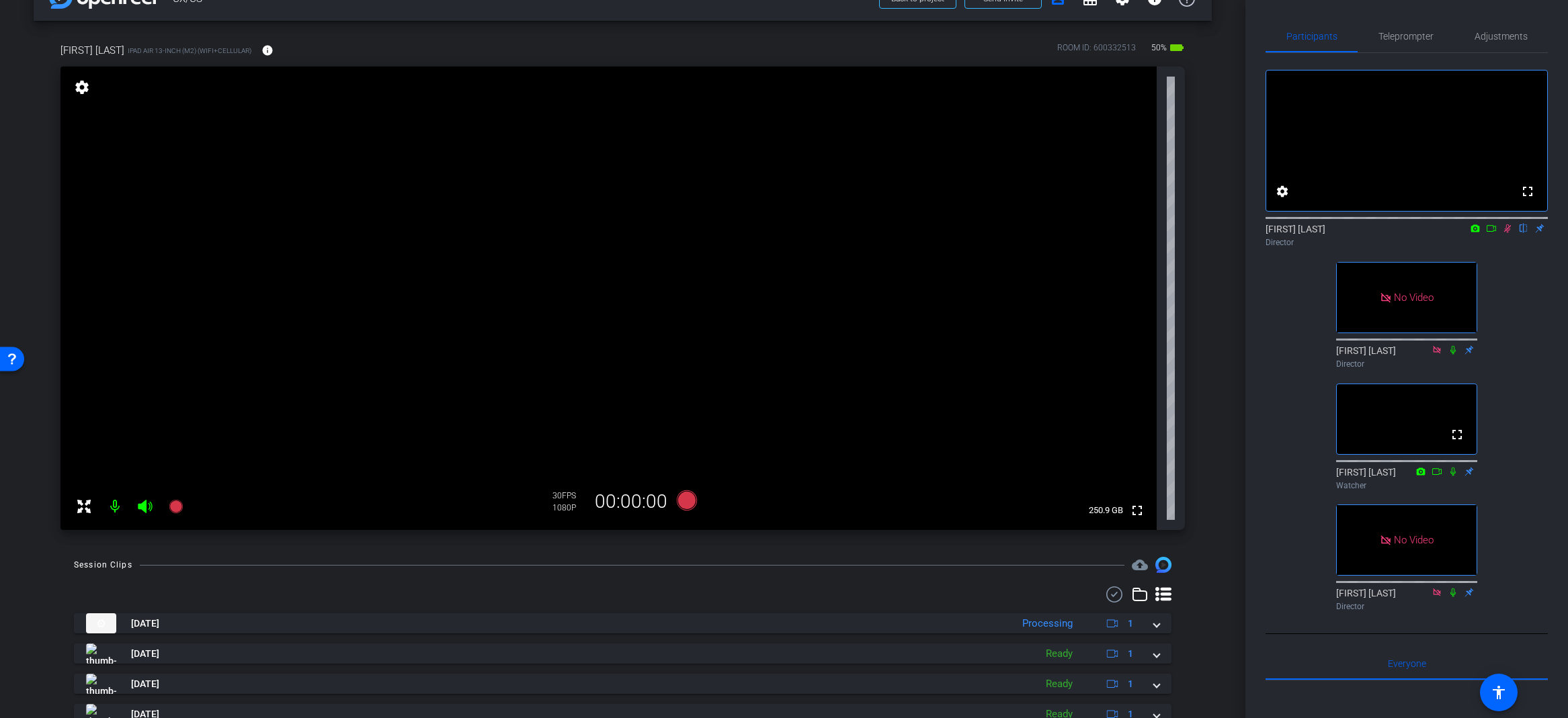 drag, startPoint x: 1509, startPoint y: 247, endPoint x: 1516, endPoint y: 283, distance: 36.674242 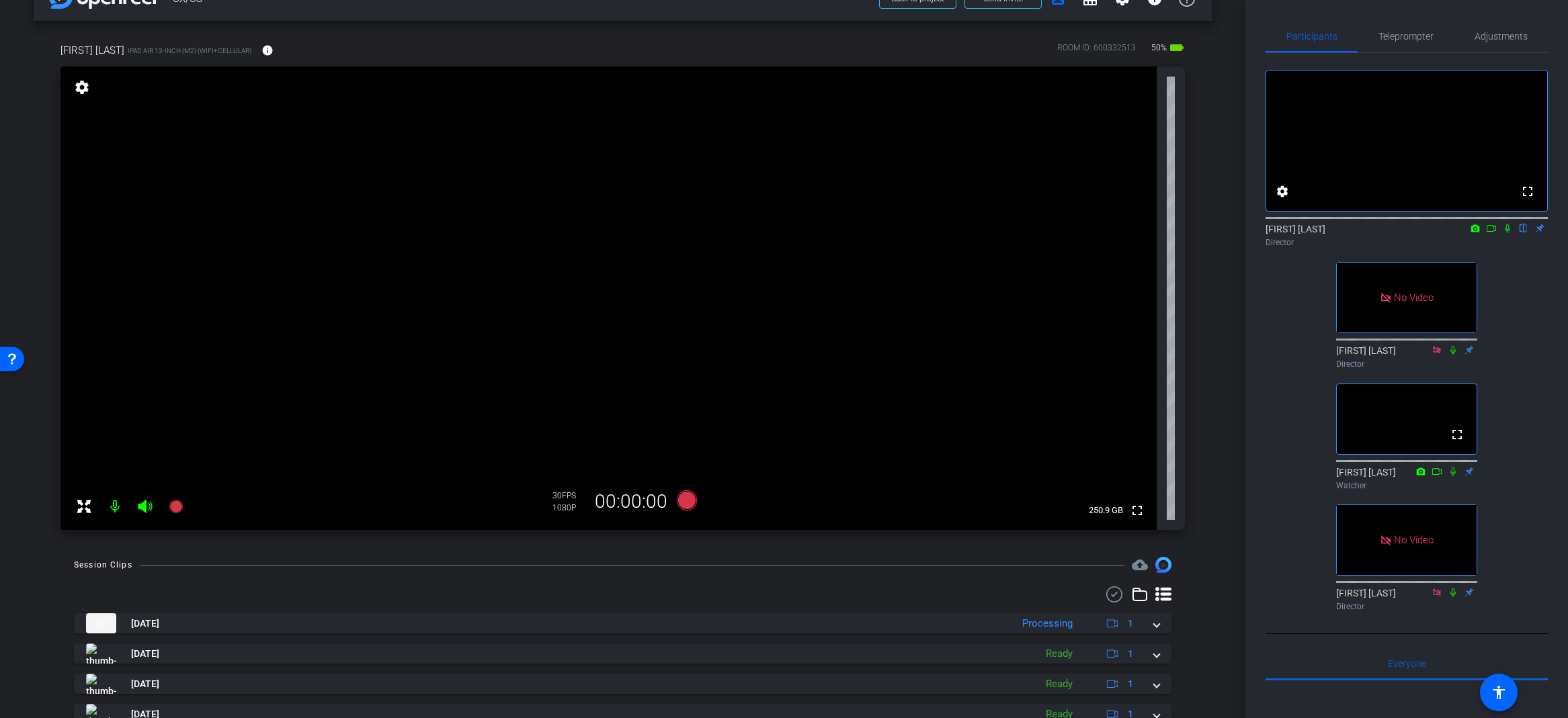 click 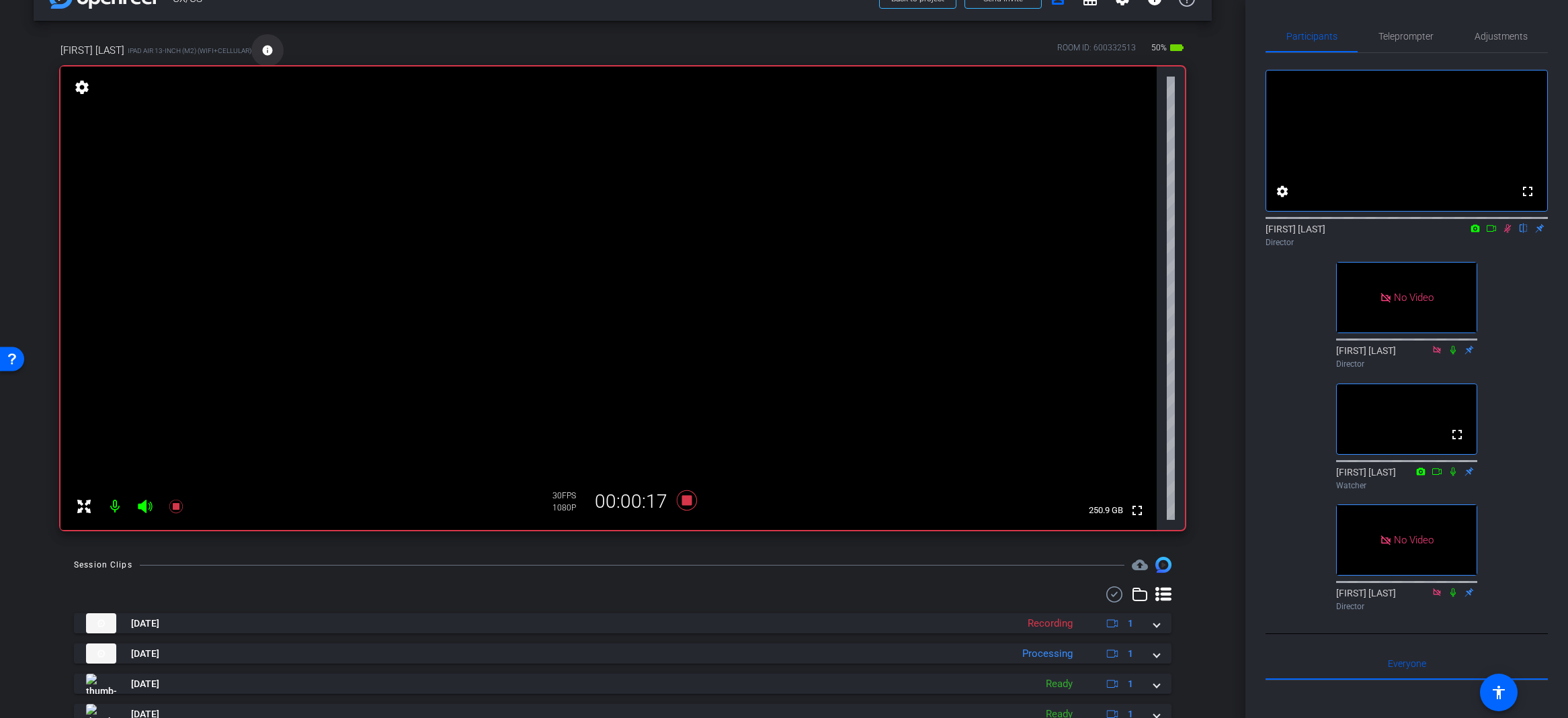 click on "info" at bounding box center (267, 50) 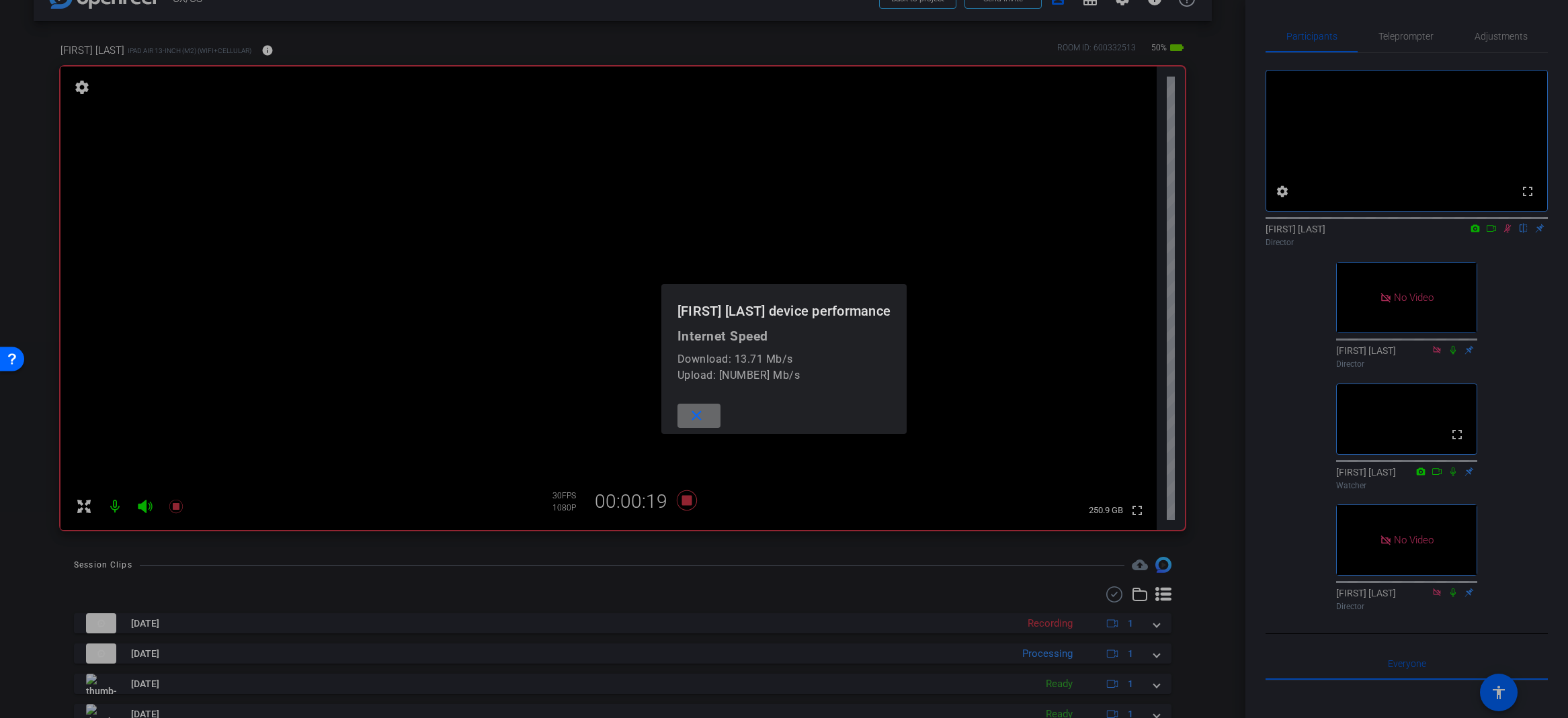 click on "close" at bounding box center (696, 416) 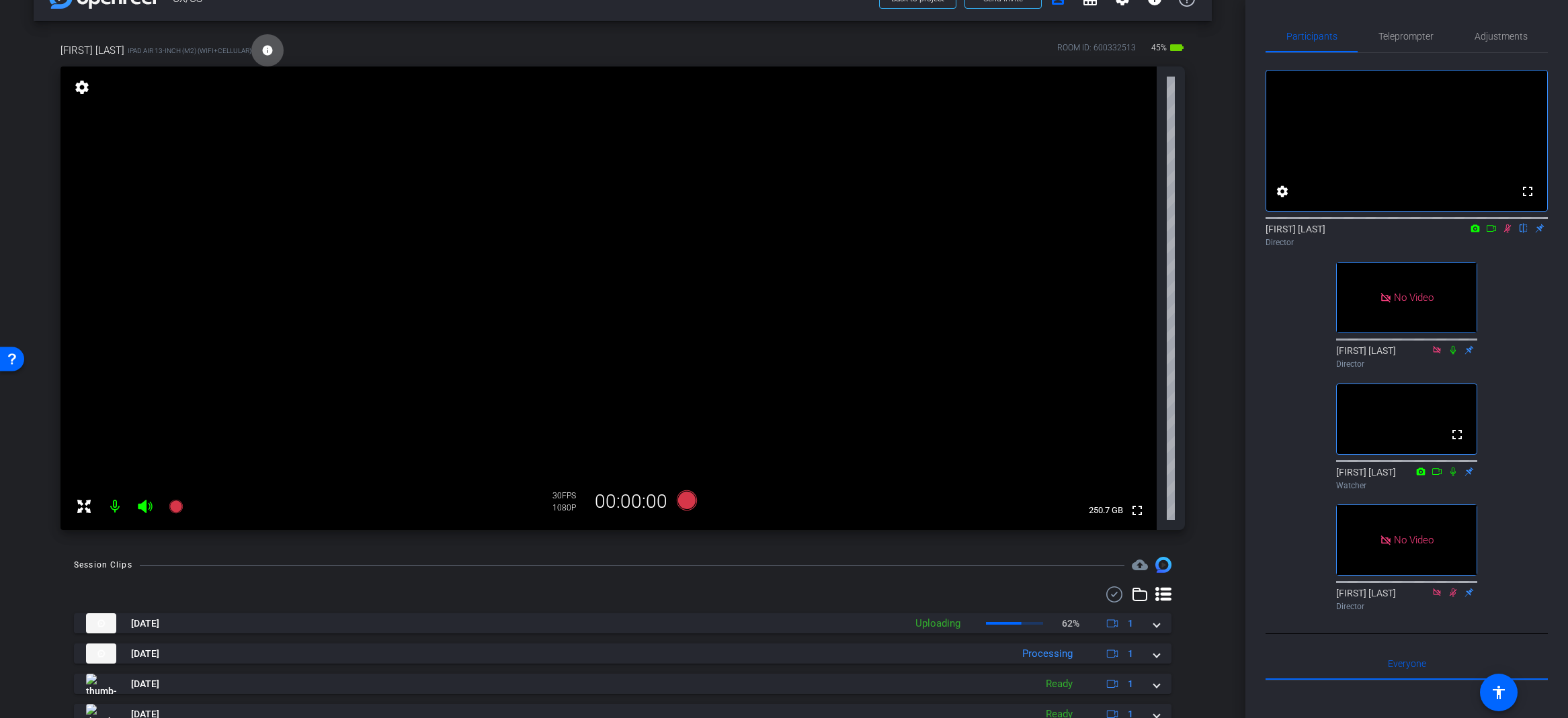 click on "fullscreen settings  [FIRST] [LAST]
flip
Director   No Video  [FIRST] [LAST]
Director  fullscreen  [FIRST] [LAST]
Watcher   No Video  [FIRST] [LAST]
Director" 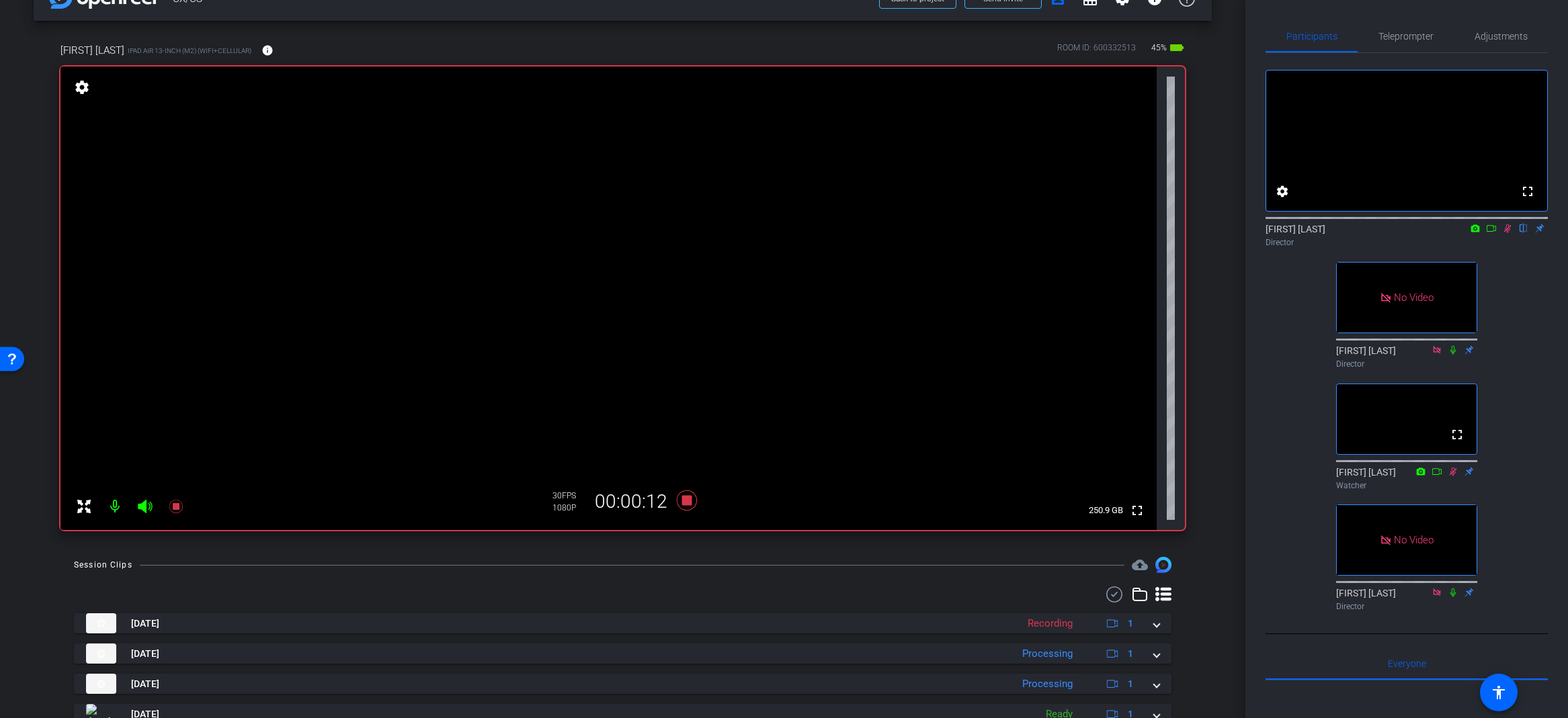 click 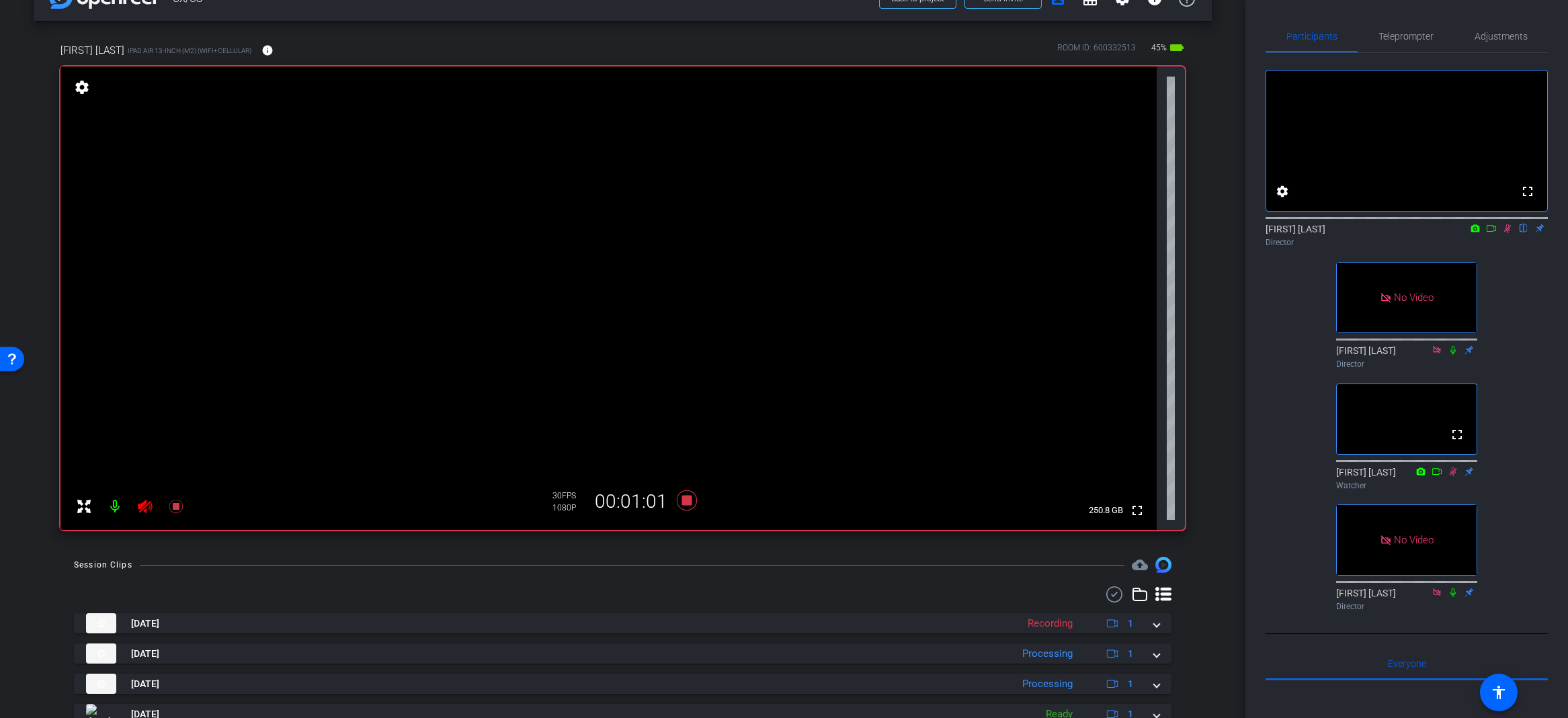 click 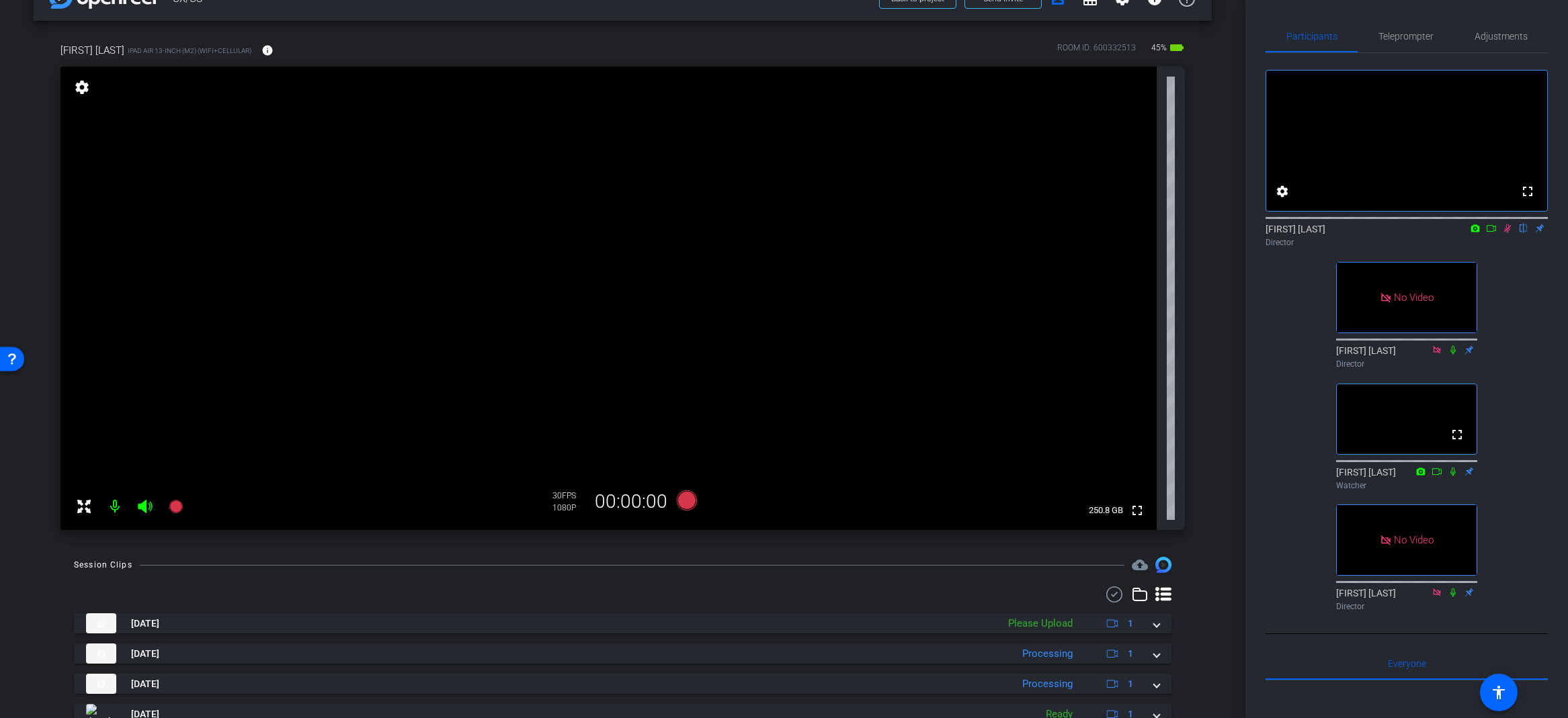 click on "fullscreen settings  [FIRST] [LAST]
flip
Director   No Video  [FIRST] [LAST]
Director  fullscreen  [FIRST] [LAST]
Watcher   No Video  [FIRST] [LAST]
Director" 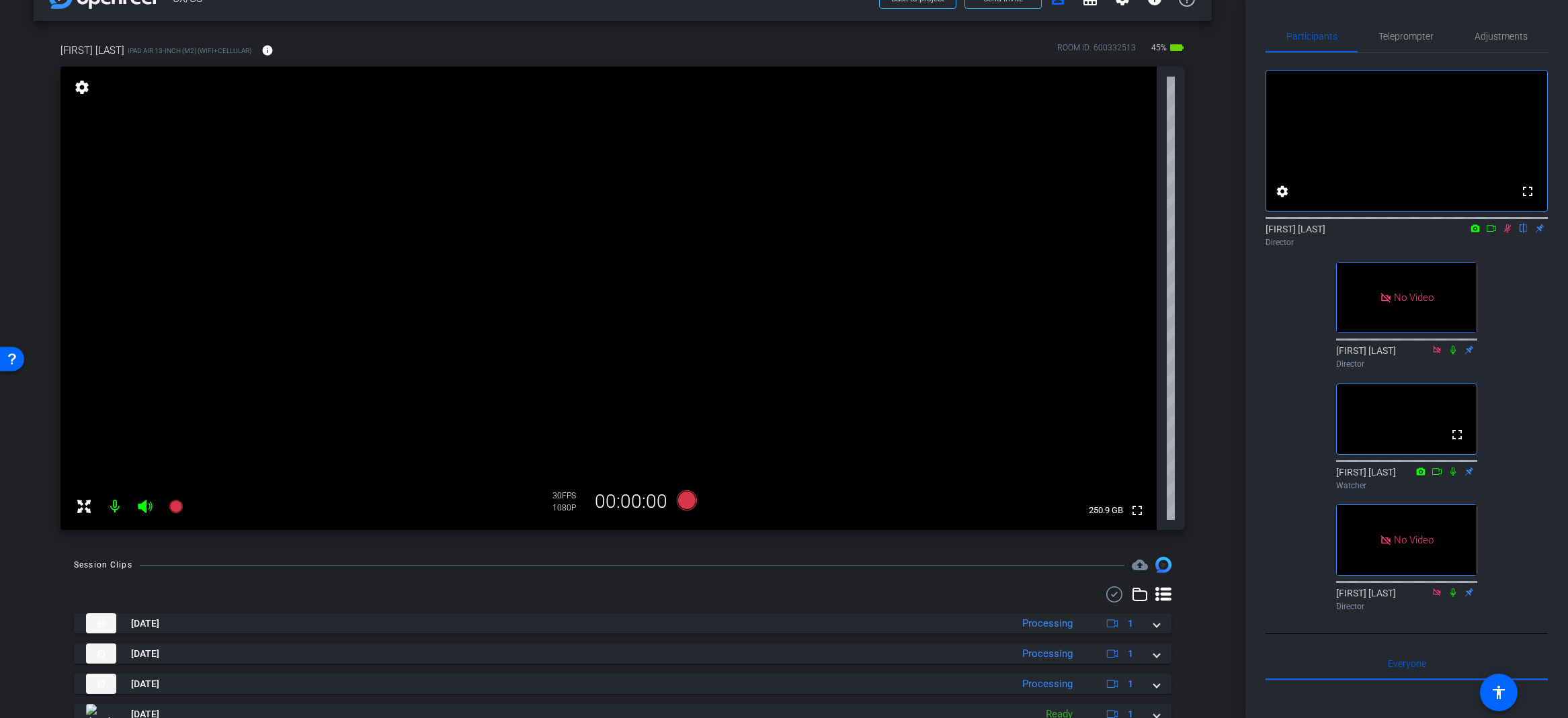 click 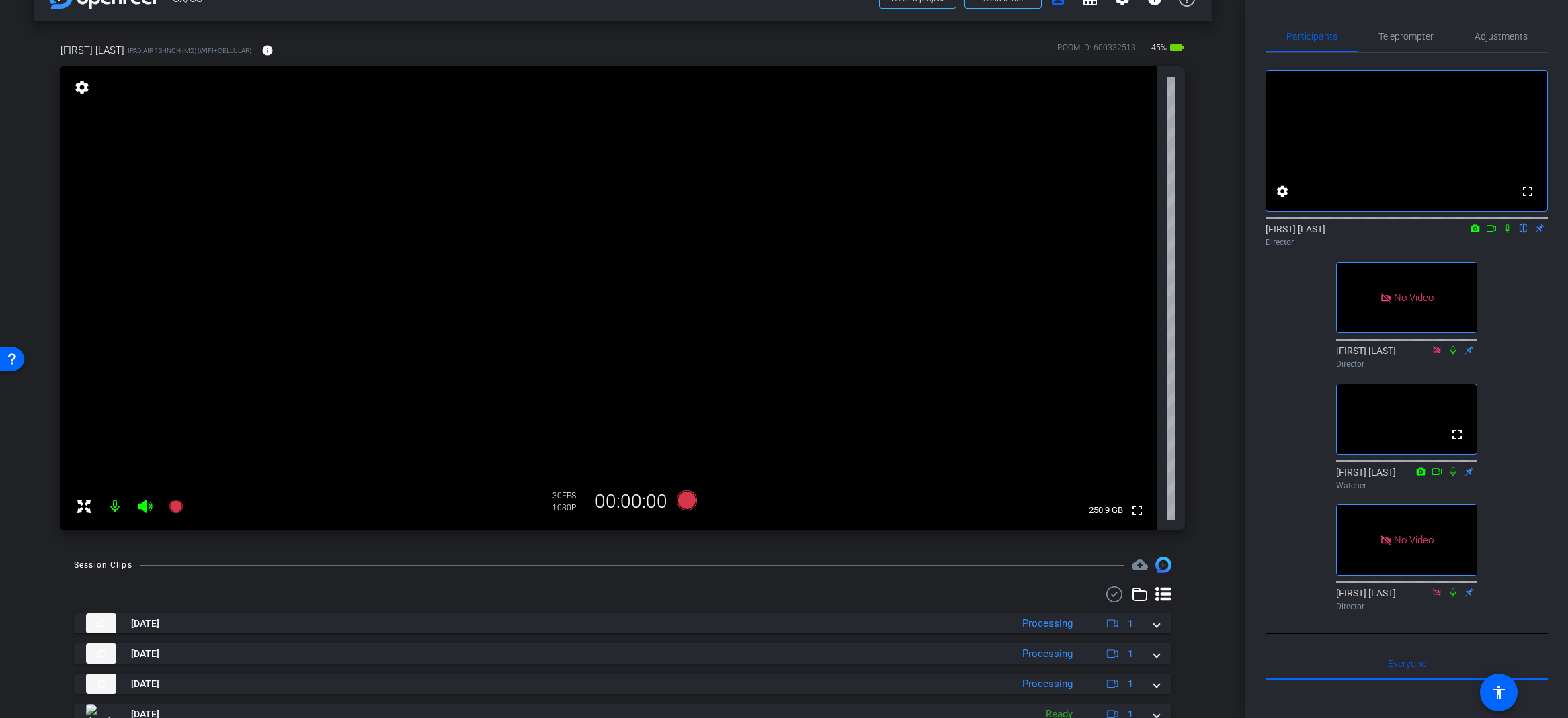 click 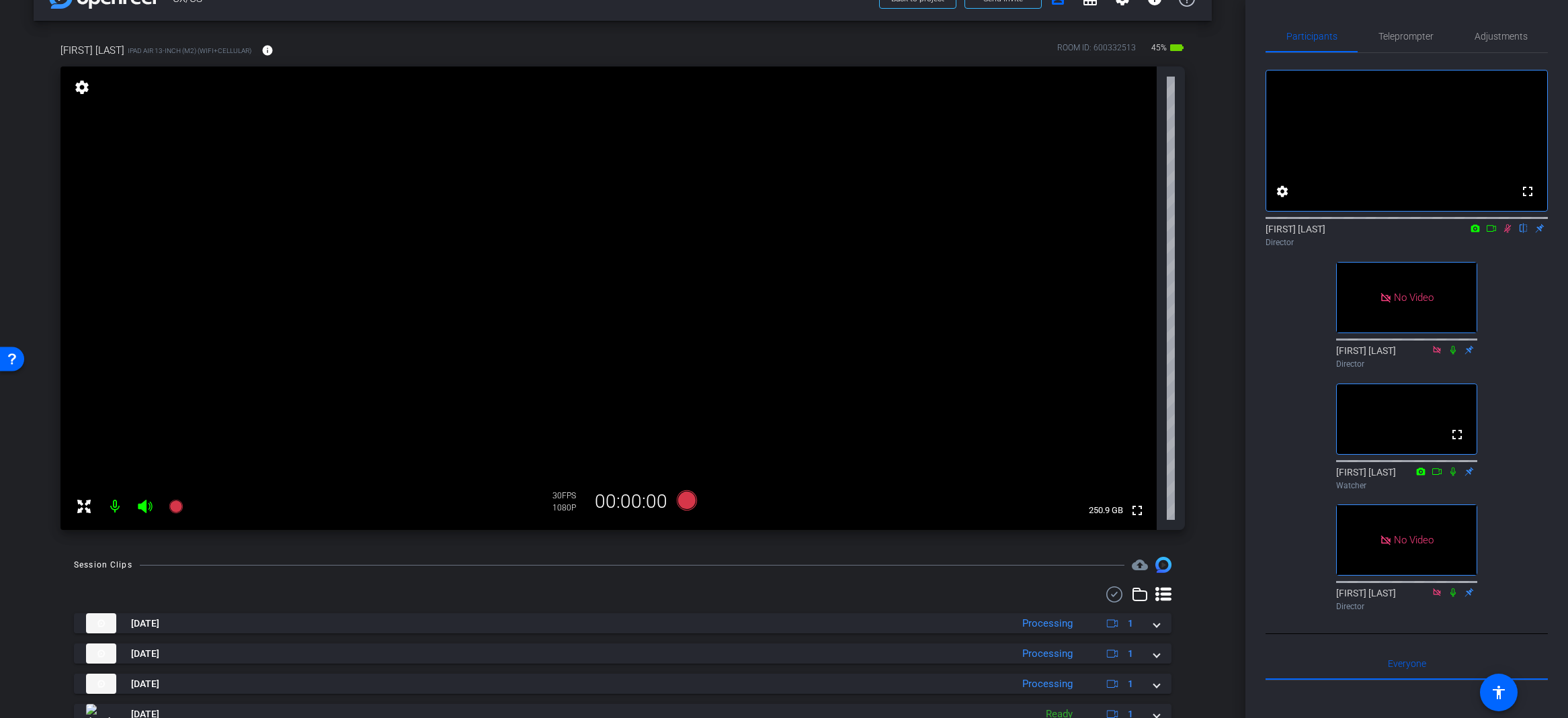 click 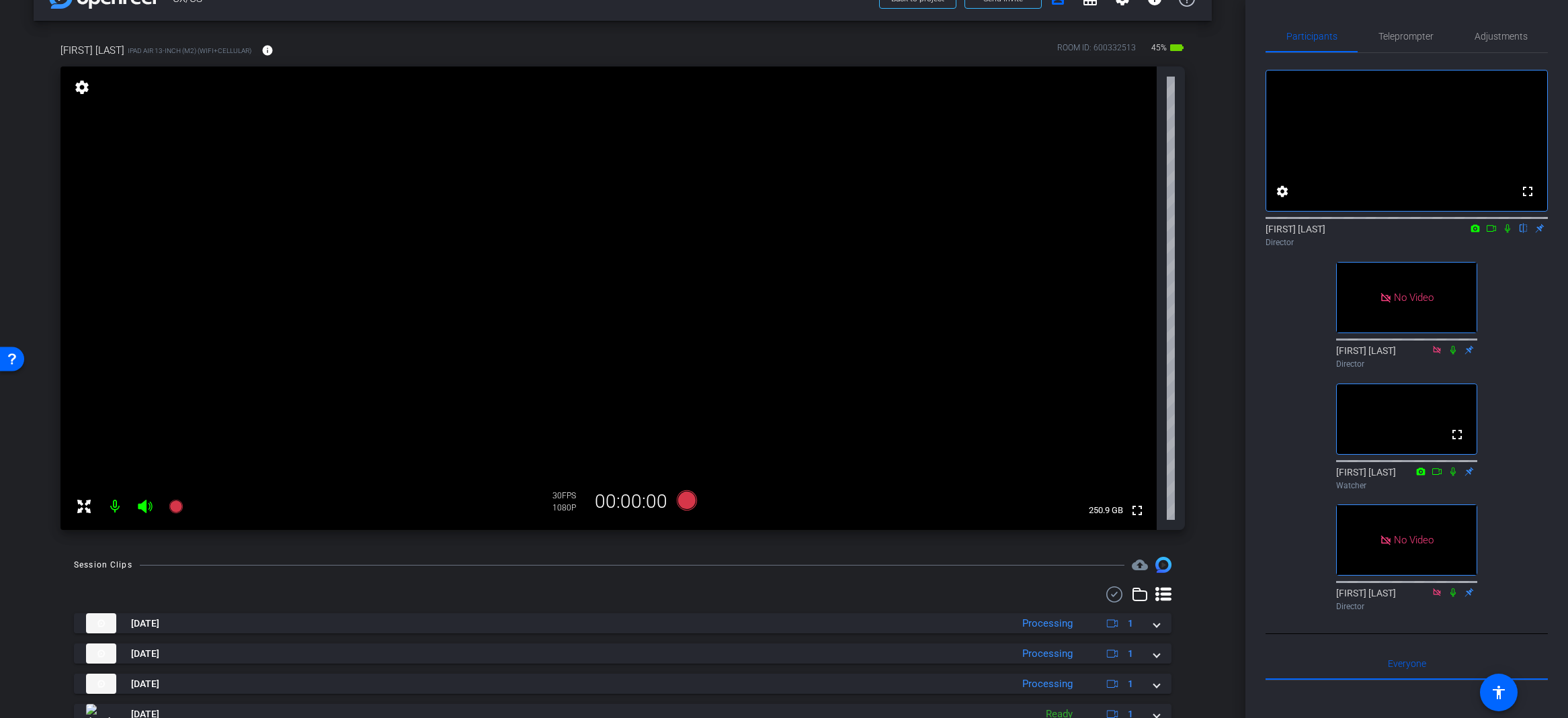 drag, startPoint x: 1508, startPoint y: 248, endPoint x: 1506, endPoint y: 267, distance: 19.104973 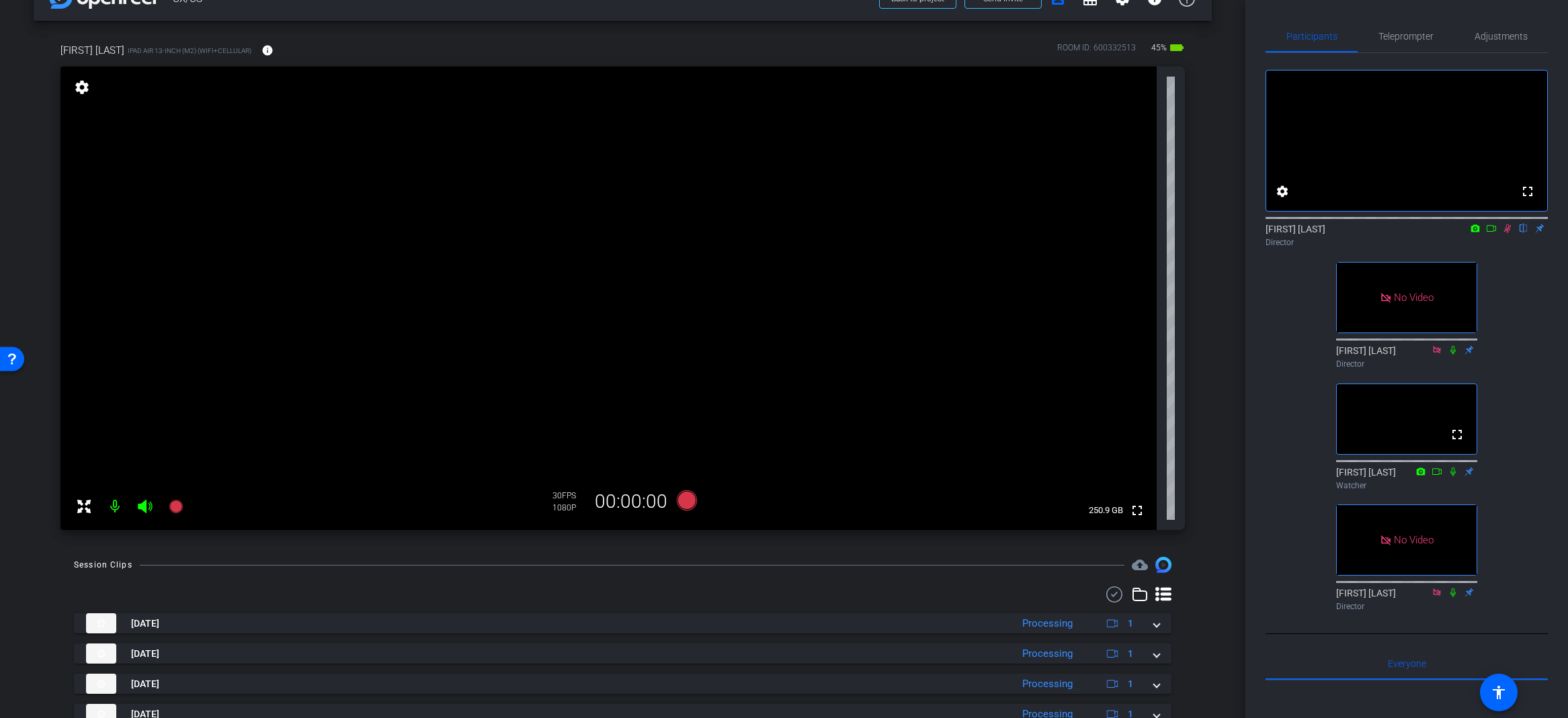 drag, startPoint x: 1508, startPoint y: 247, endPoint x: 1507, endPoint y: 255, distance: 8.062258 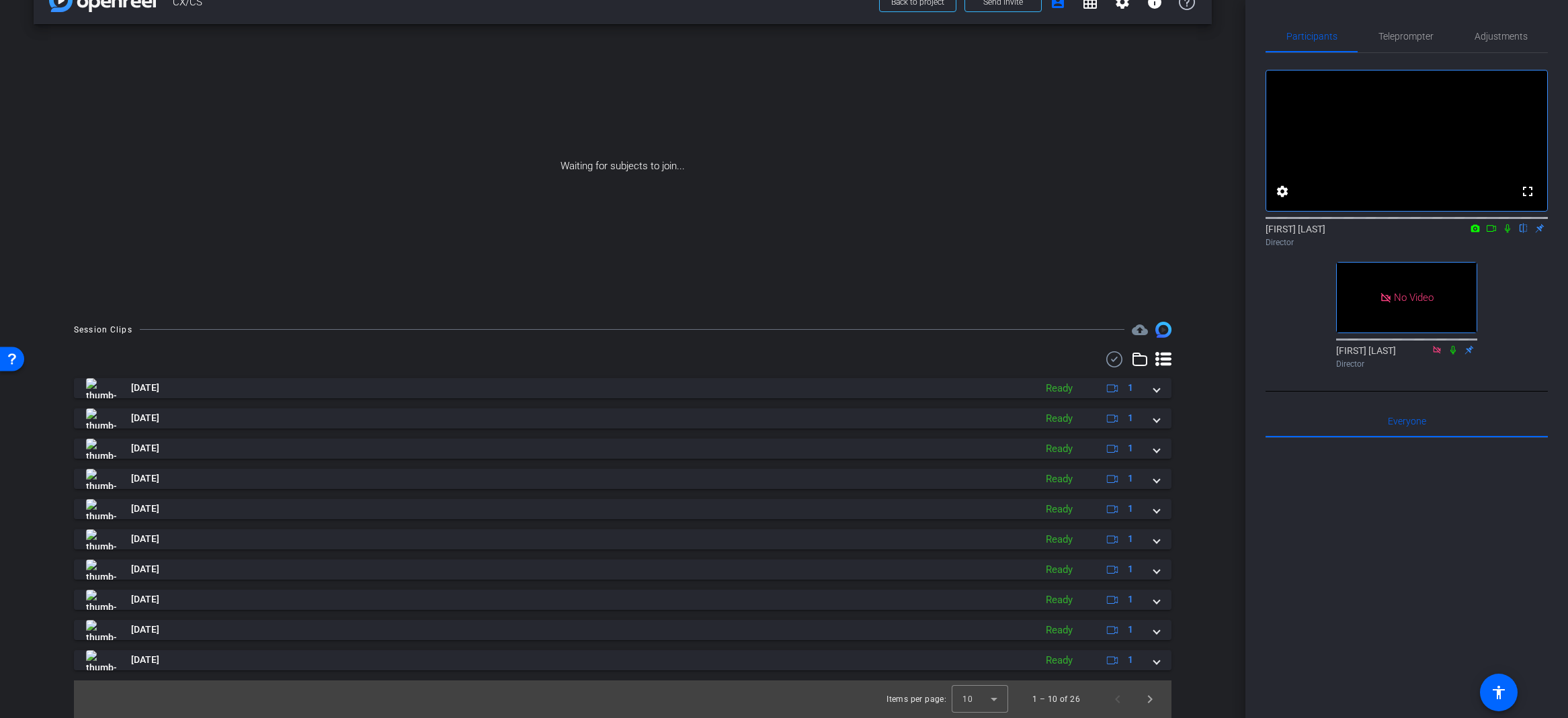 scroll, scrollTop: 0, scrollLeft: 0, axis: both 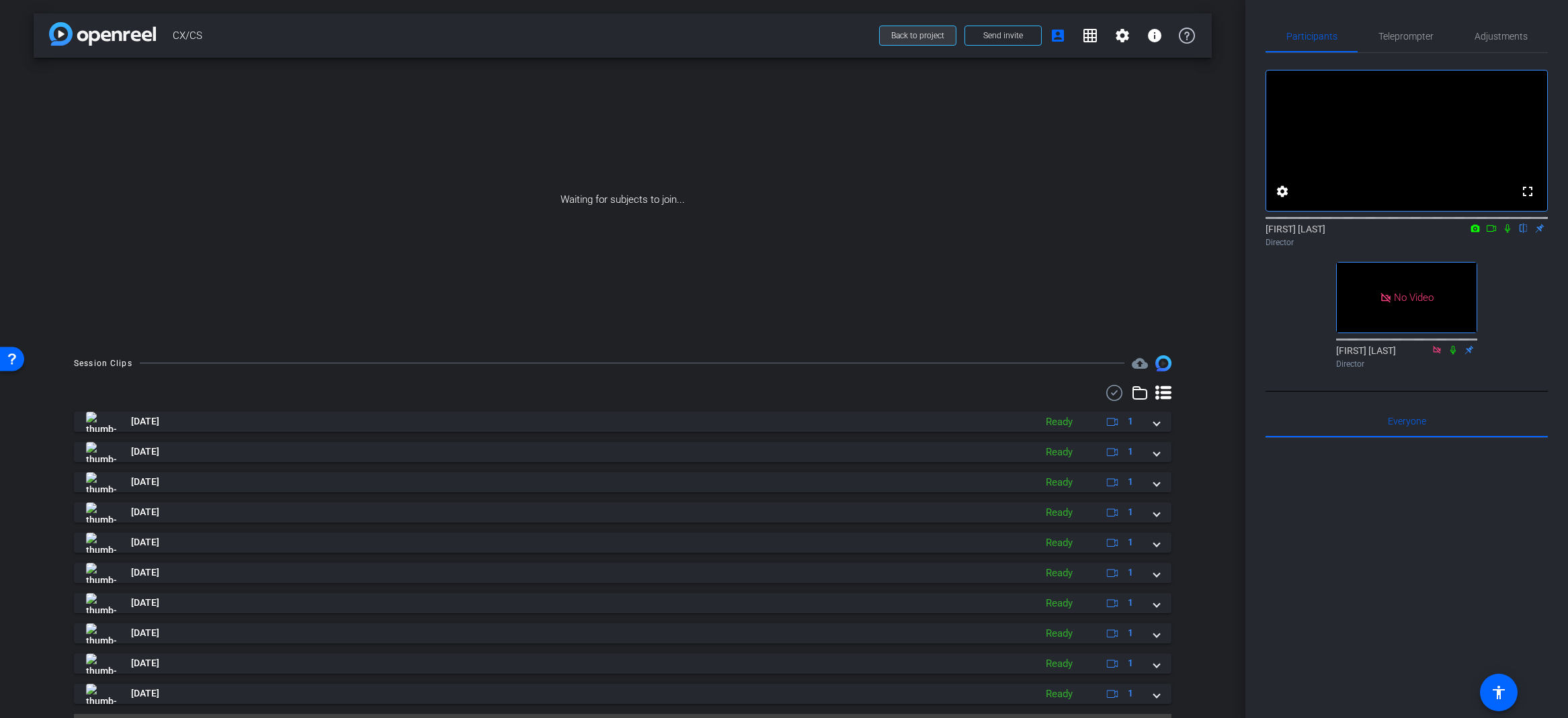 click on "Back to project" at bounding box center (917, 36) 